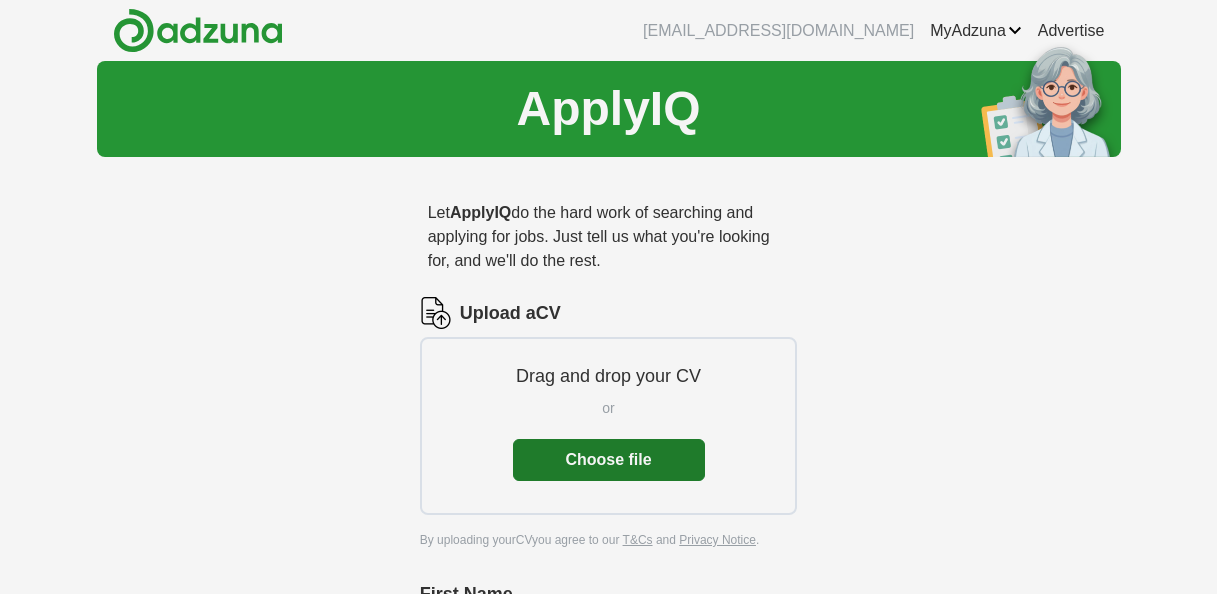 scroll, scrollTop: 0, scrollLeft: 0, axis: both 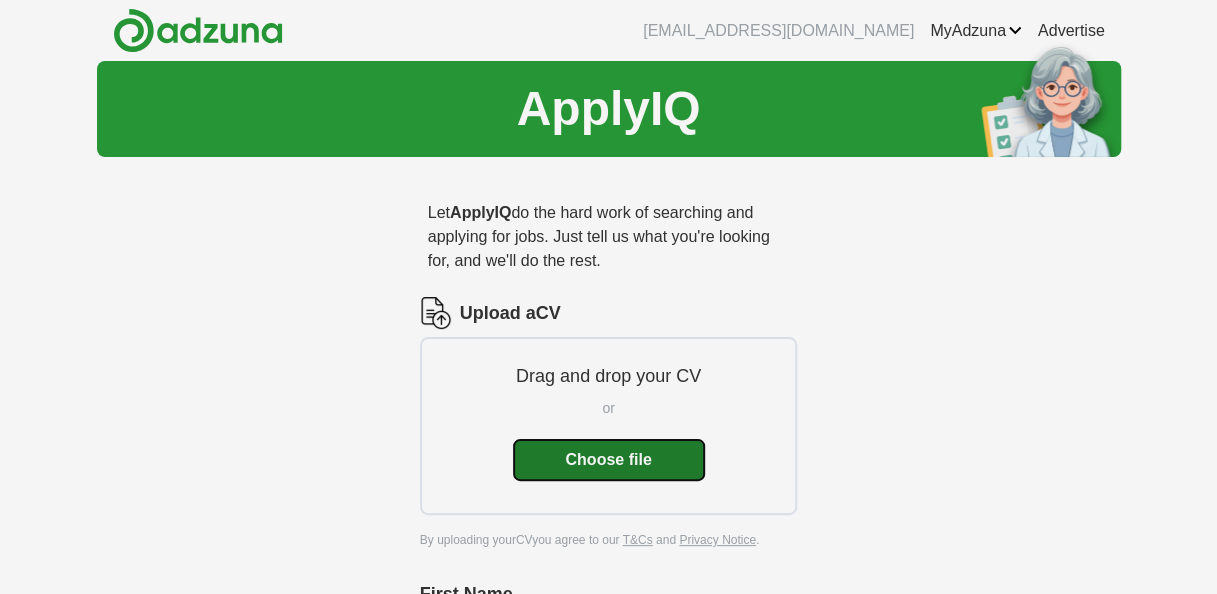 click on "Choose file" at bounding box center (609, 460) 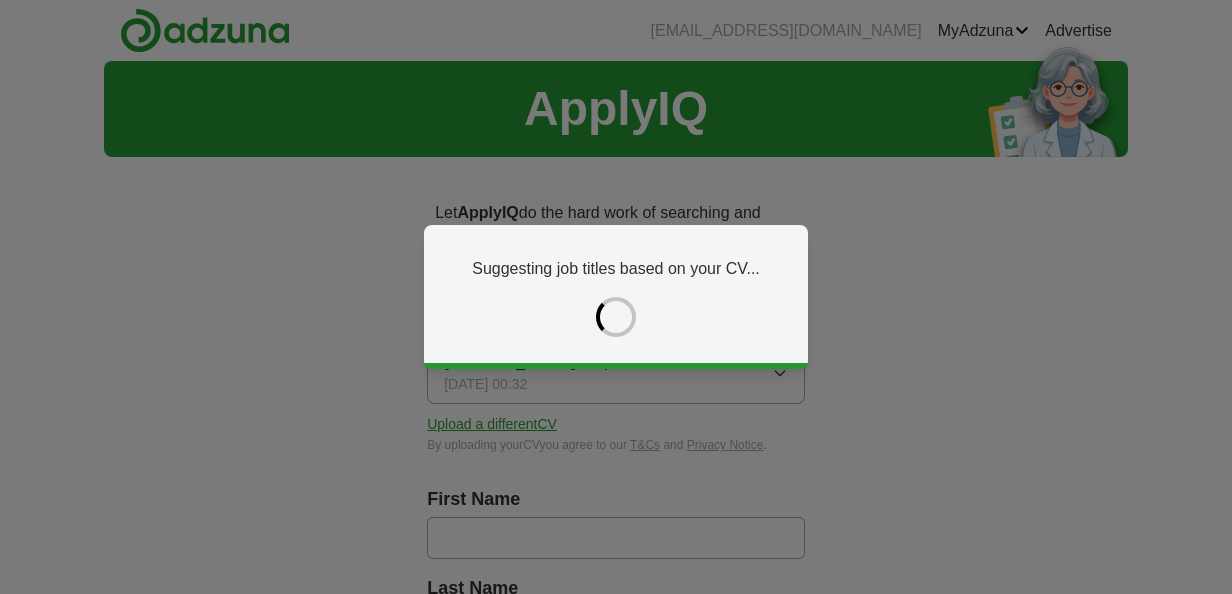 type on "******" 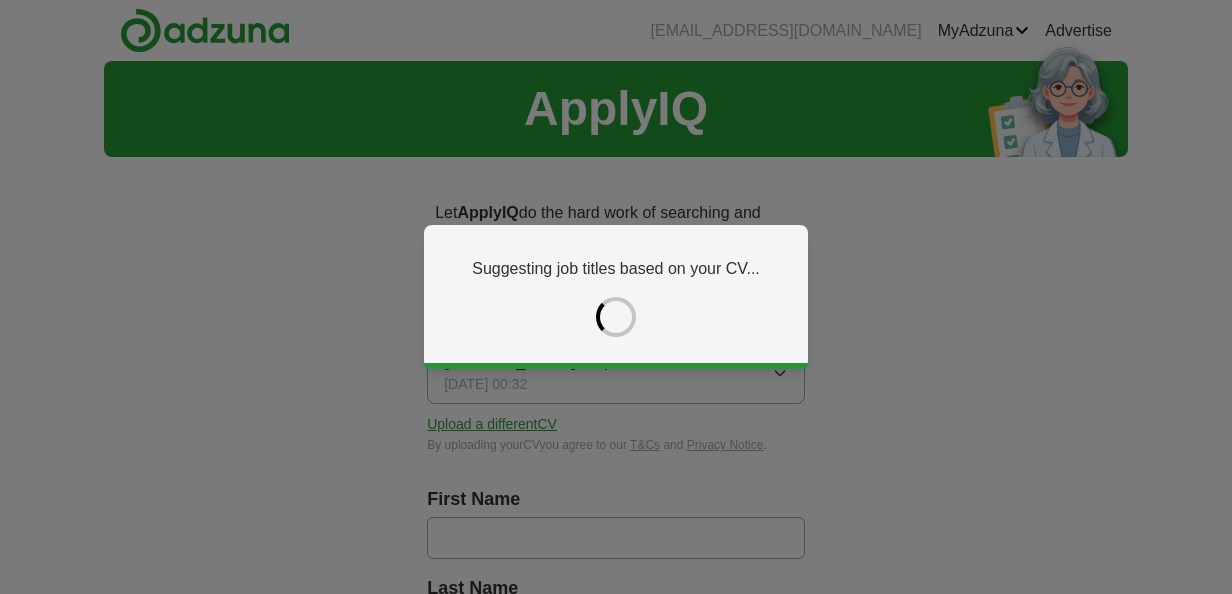type on "*****" 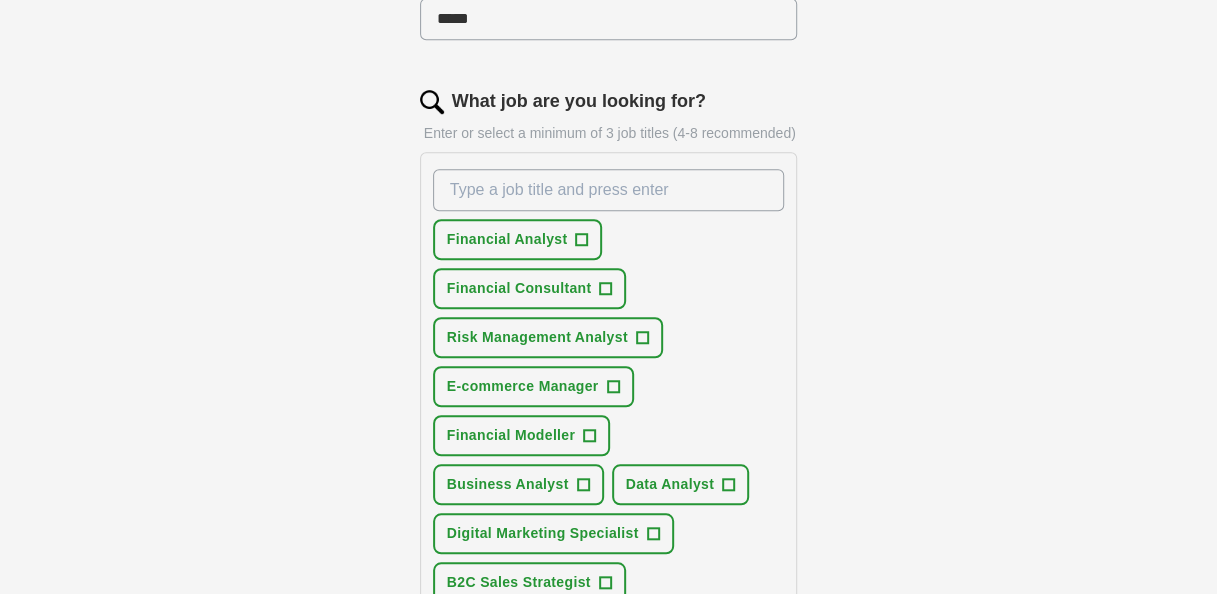scroll, scrollTop: 611, scrollLeft: 0, axis: vertical 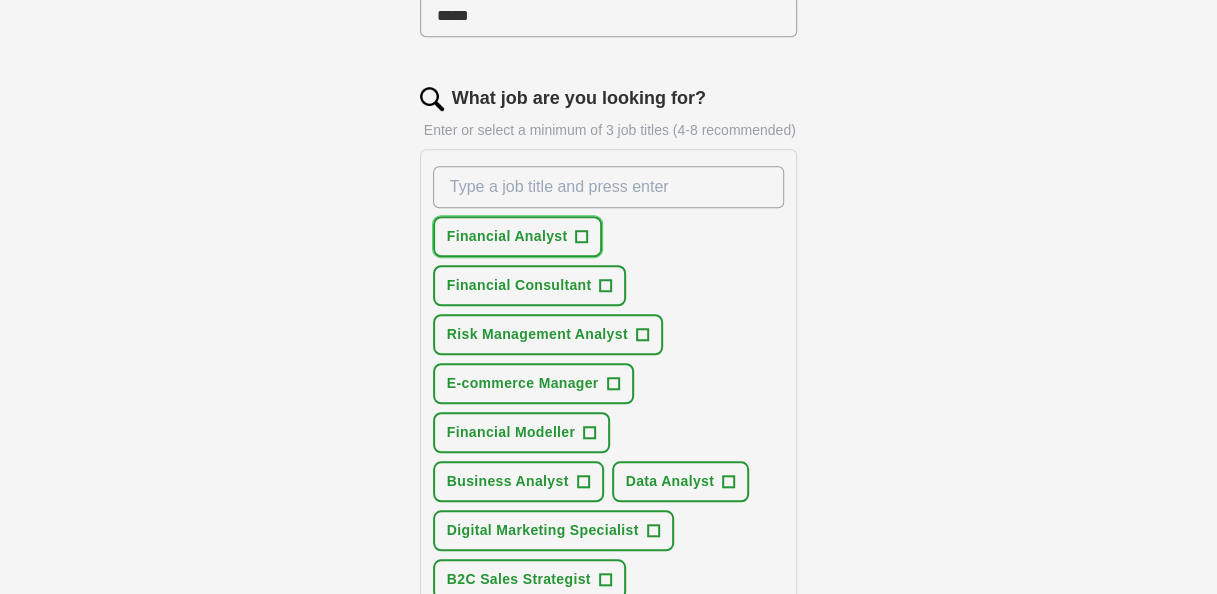click on "+" at bounding box center [582, 237] 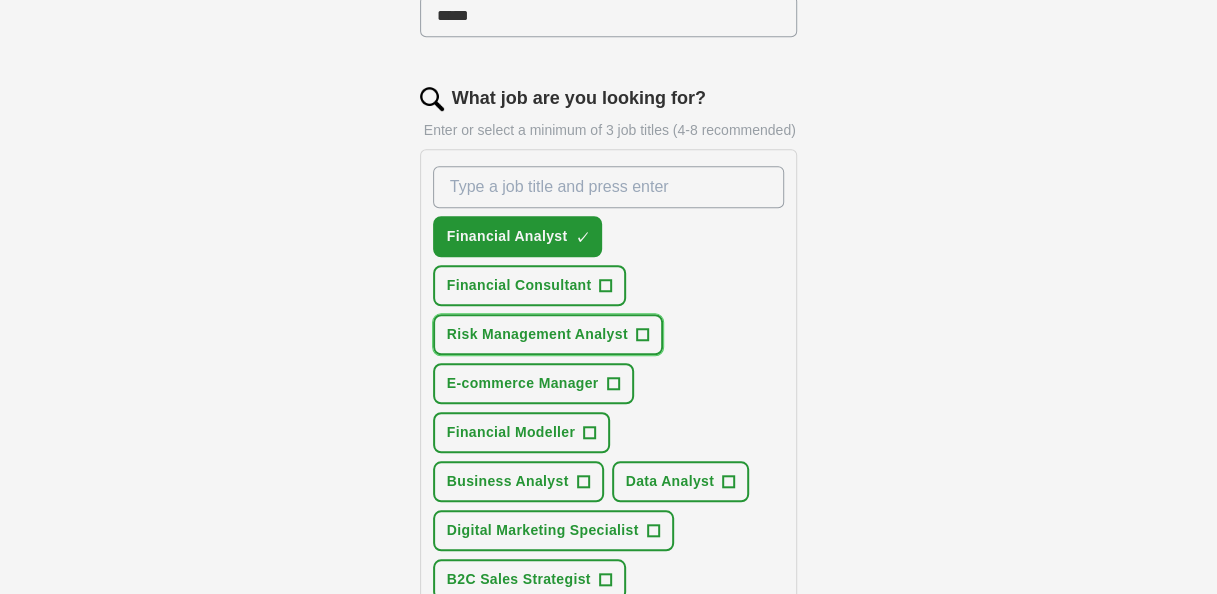 click on "Risk Management Analyst +" at bounding box center [548, 334] 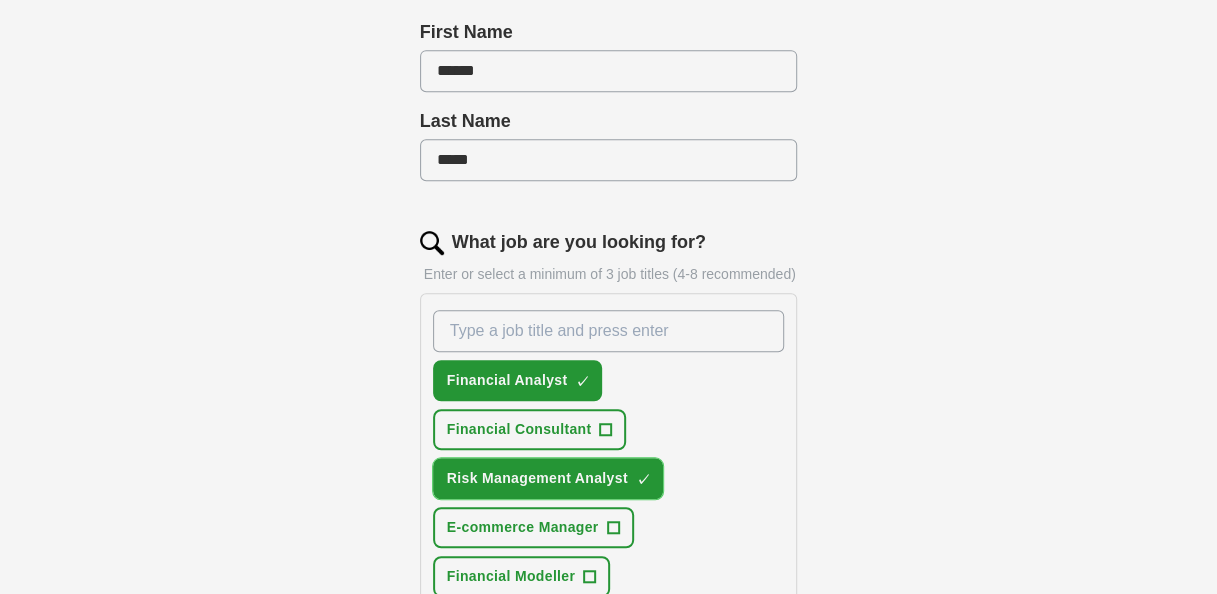 scroll, scrollTop: 464, scrollLeft: 0, axis: vertical 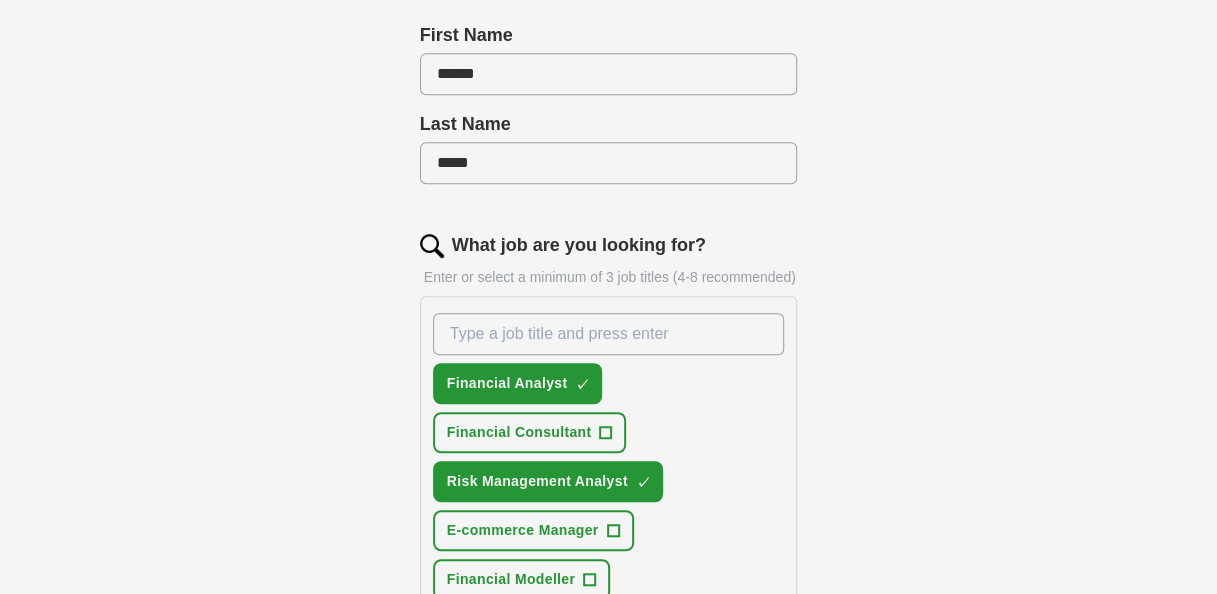 click on "What job are you looking for?" at bounding box center [609, 334] 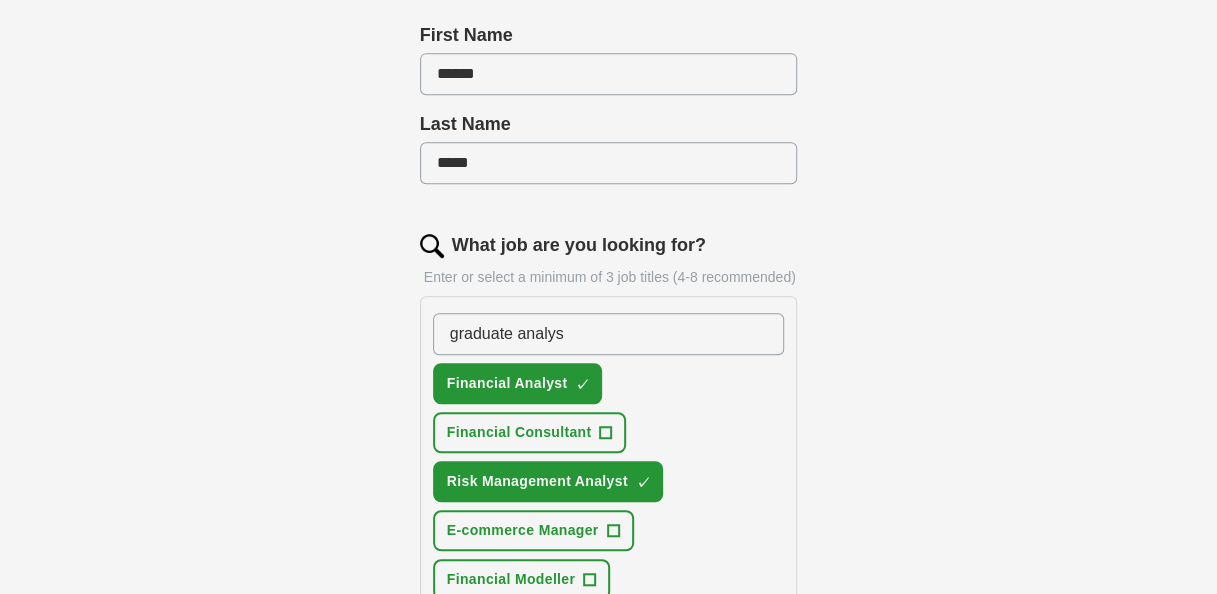 type on "graduate analyst" 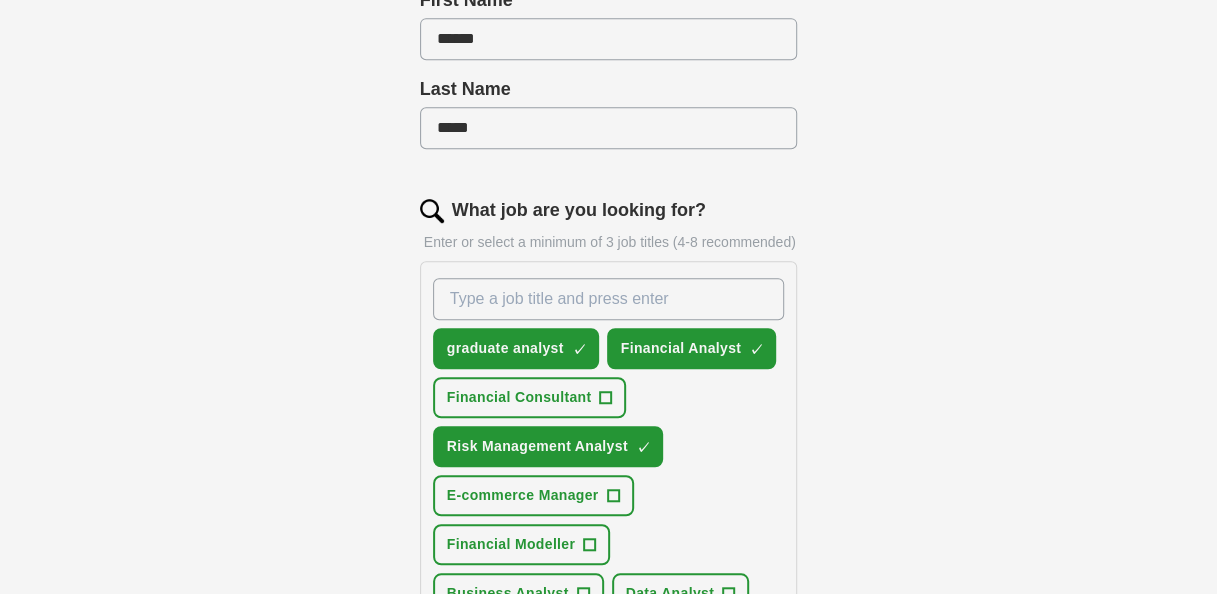 scroll, scrollTop: 498, scrollLeft: 0, axis: vertical 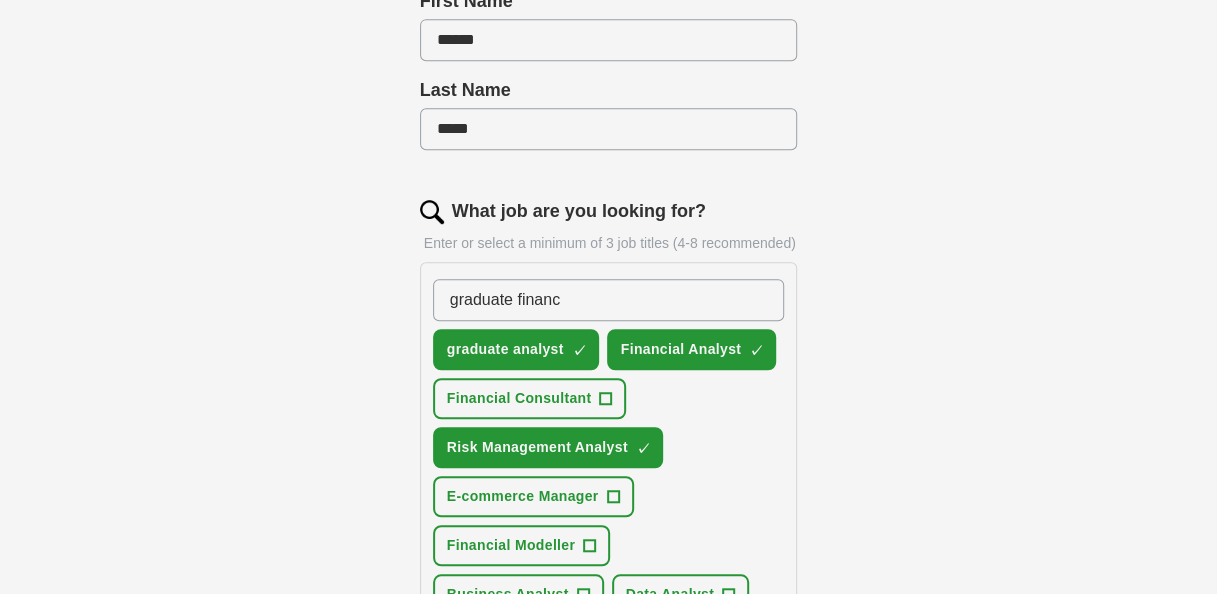 type on "graduate finance" 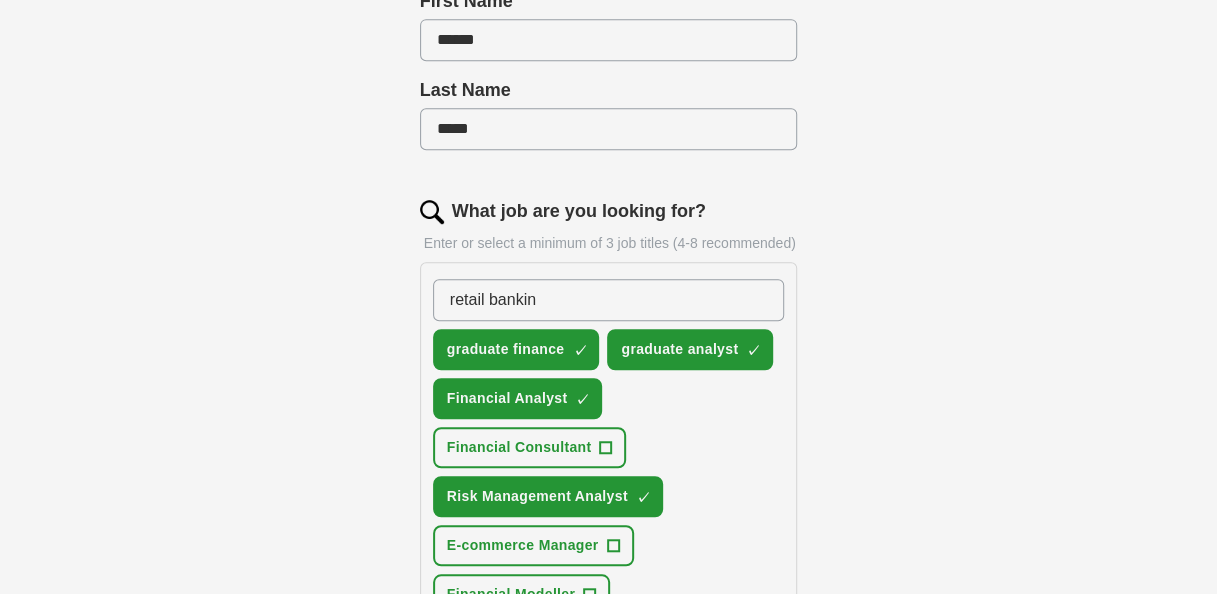 type on "retail banking" 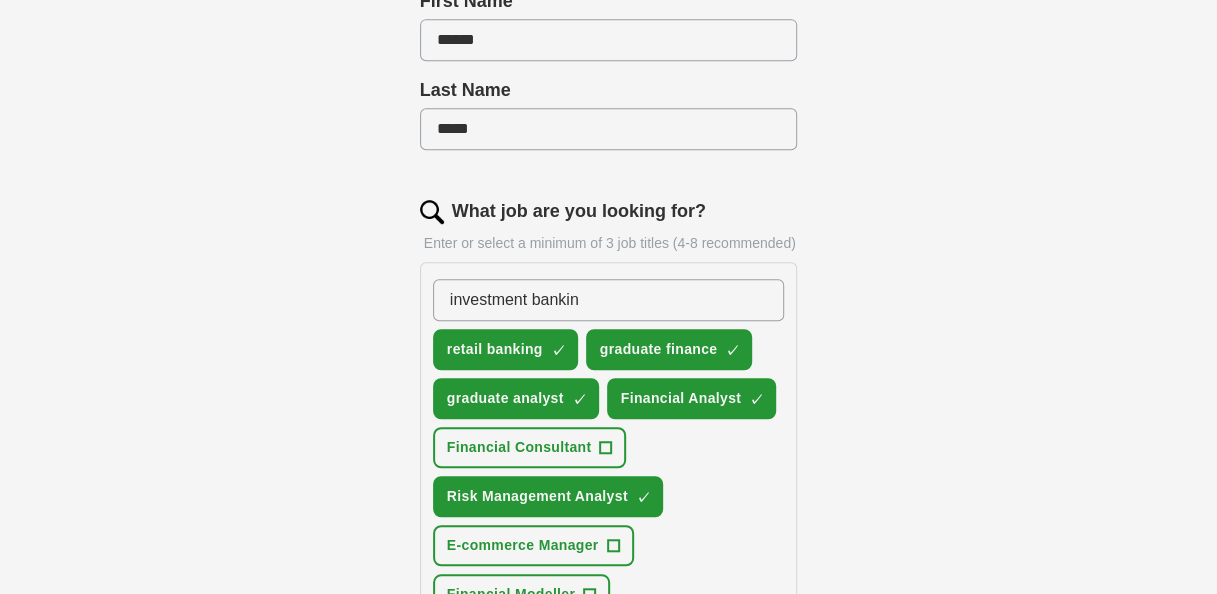 type on "investment banking" 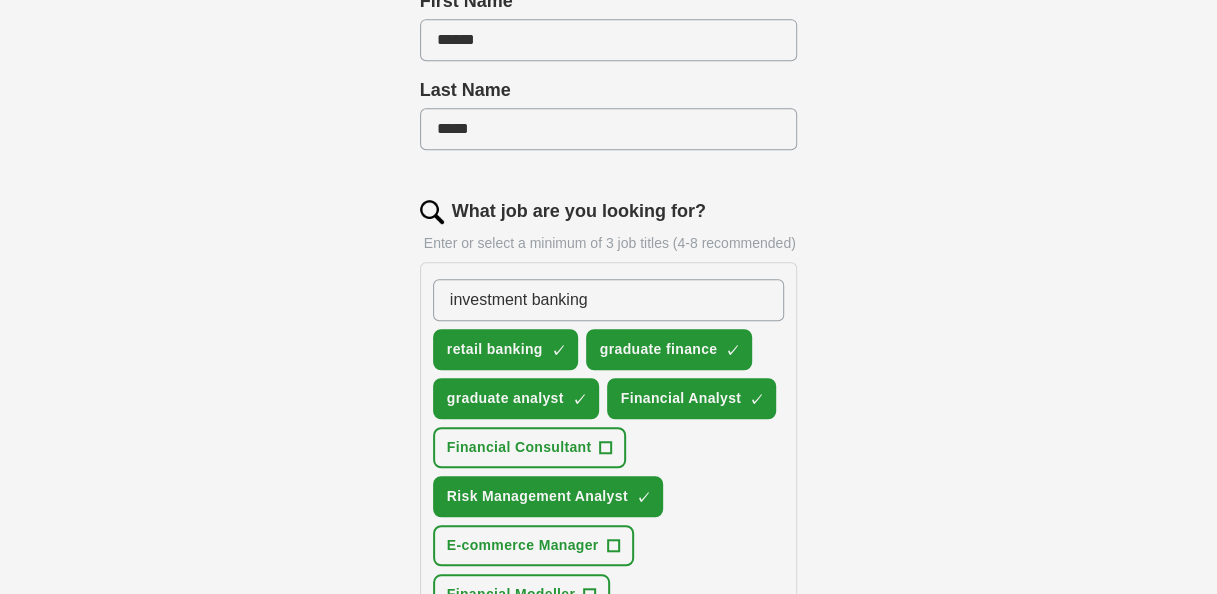 type 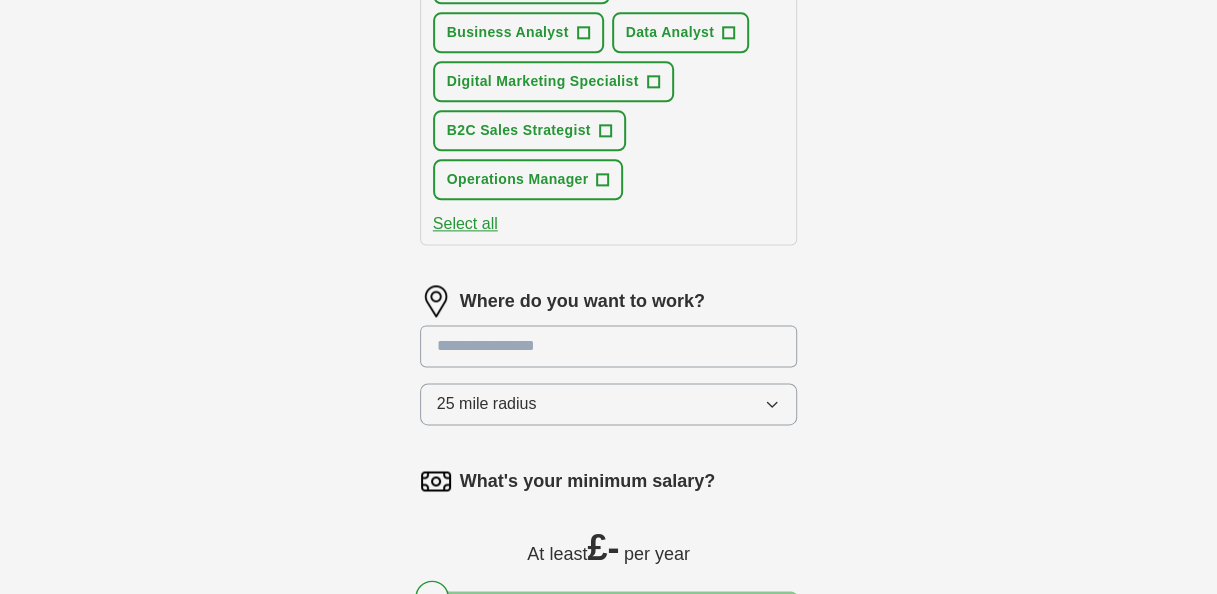 scroll, scrollTop: 1162, scrollLeft: 0, axis: vertical 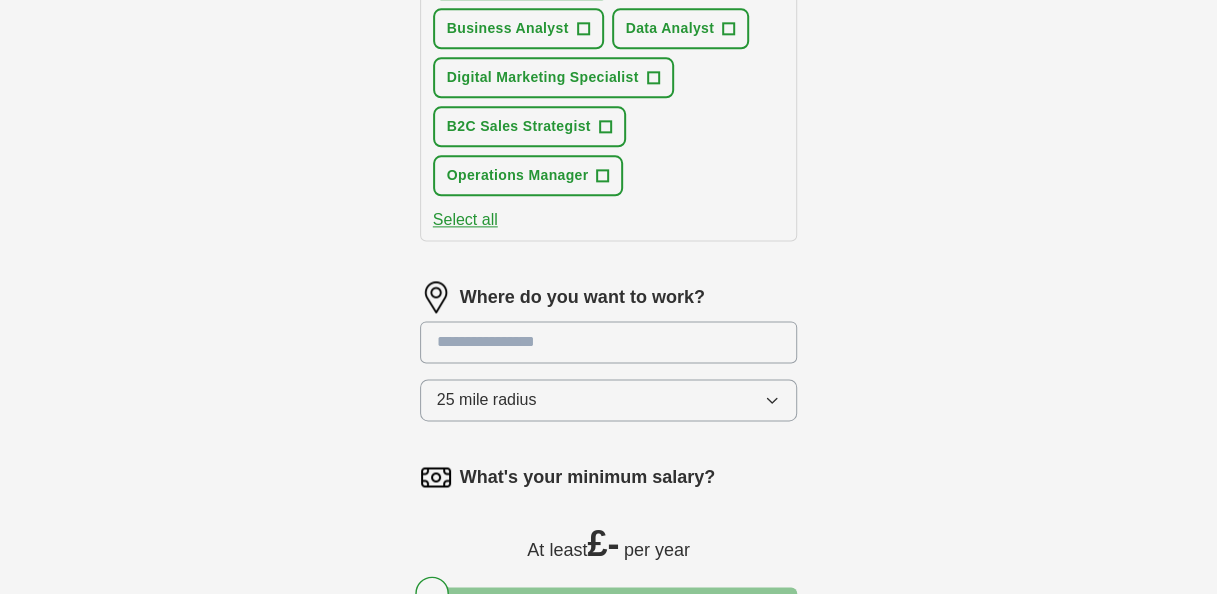 click at bounding box center [609, 342] 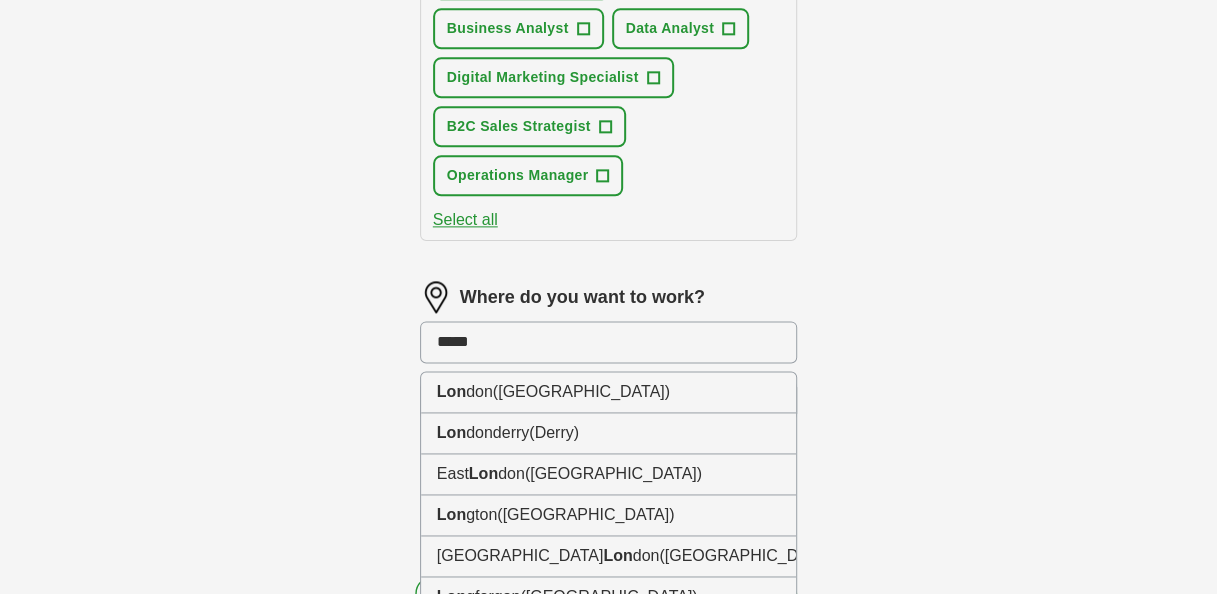 type on "******" 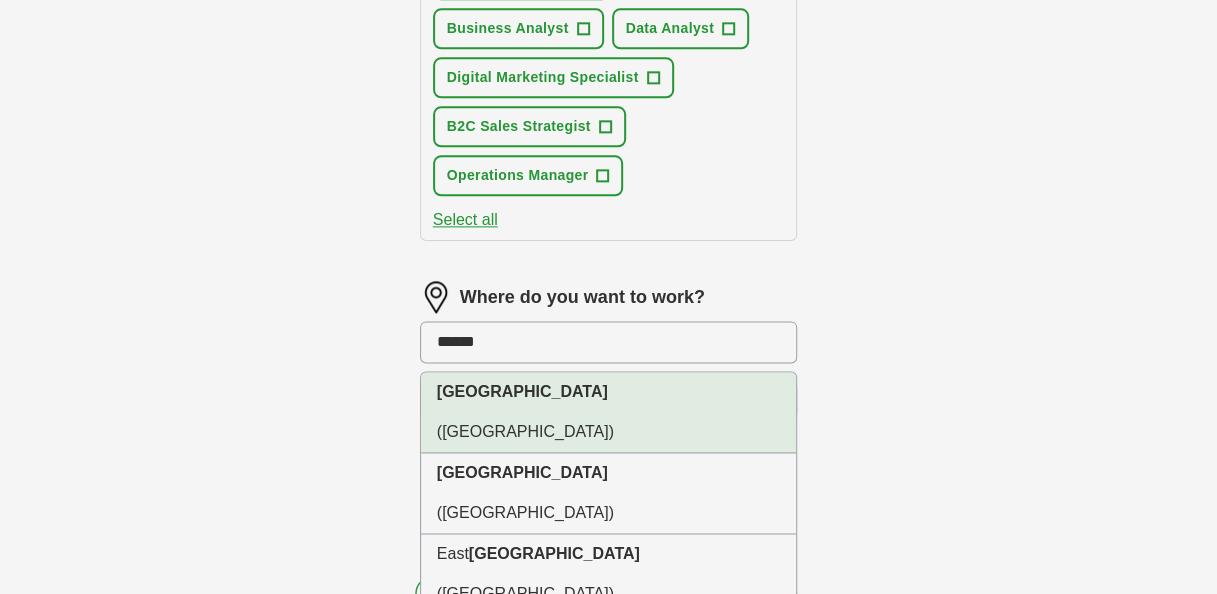 click on "[GEOGRAPHIC_DATA]" at bounding box center [522, 391] 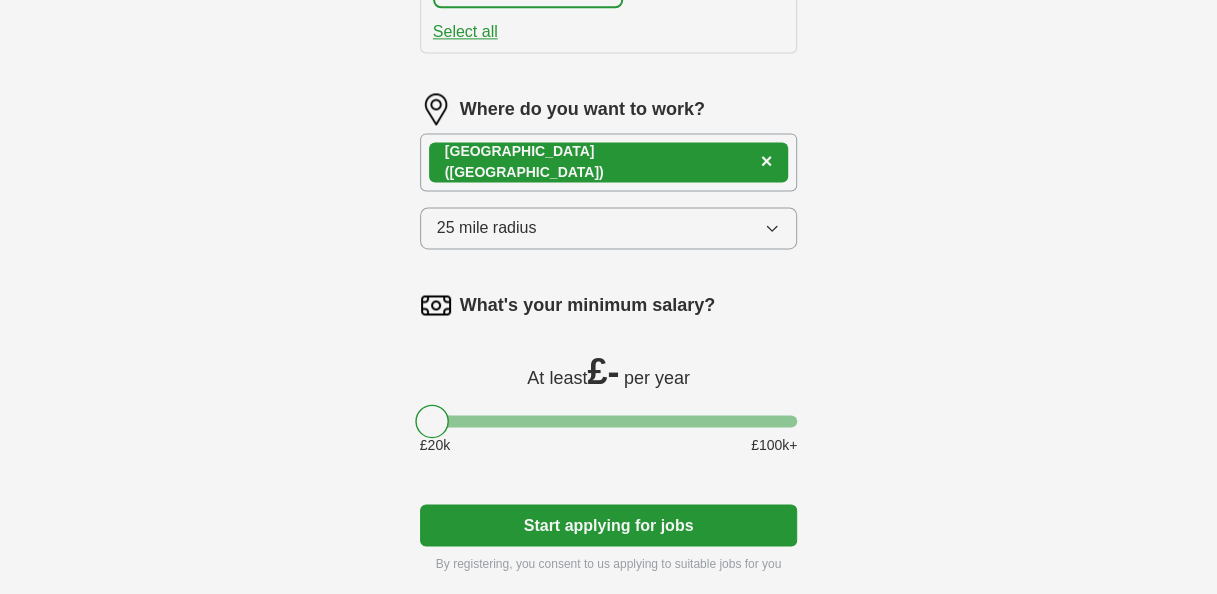 scroll, scrollTop: 1361, scrollLeft: 0, axis: vertical 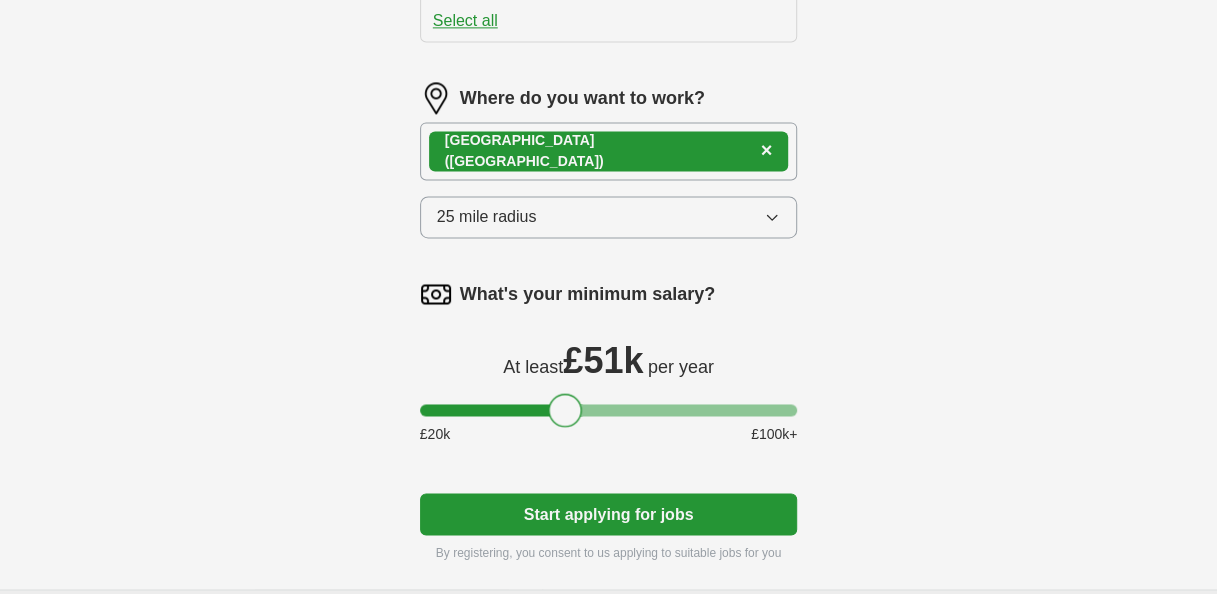 click at bounding box center (609, 410) 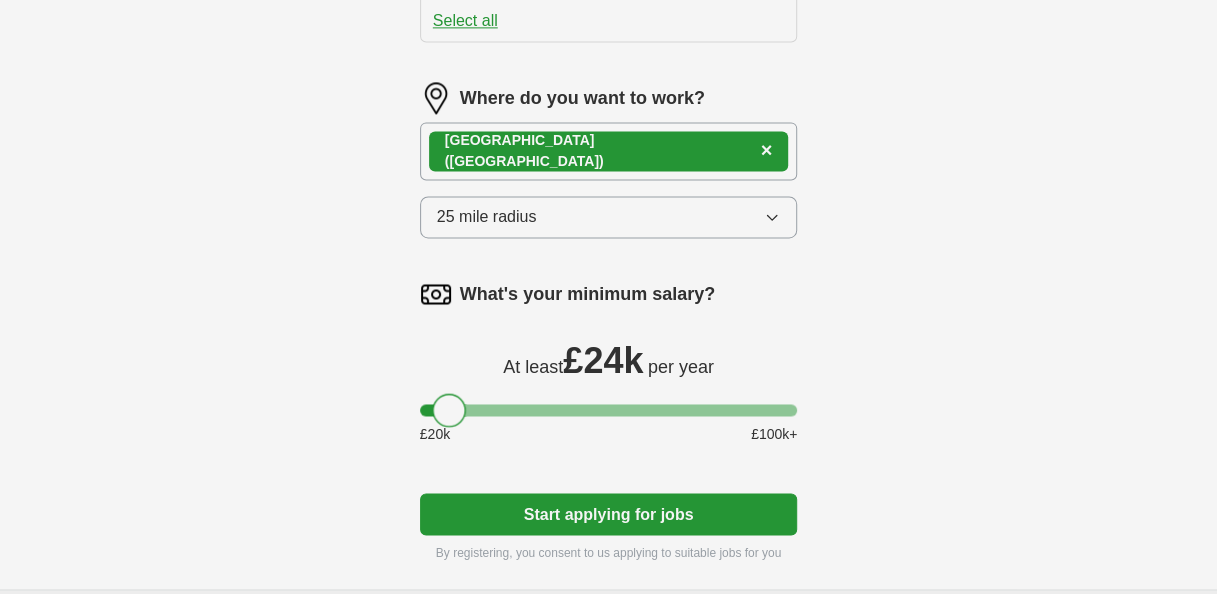 drag, startPoint x: 558, startPoint y: 409, endPoint x: 444, endPoint y: 409, distance: 114 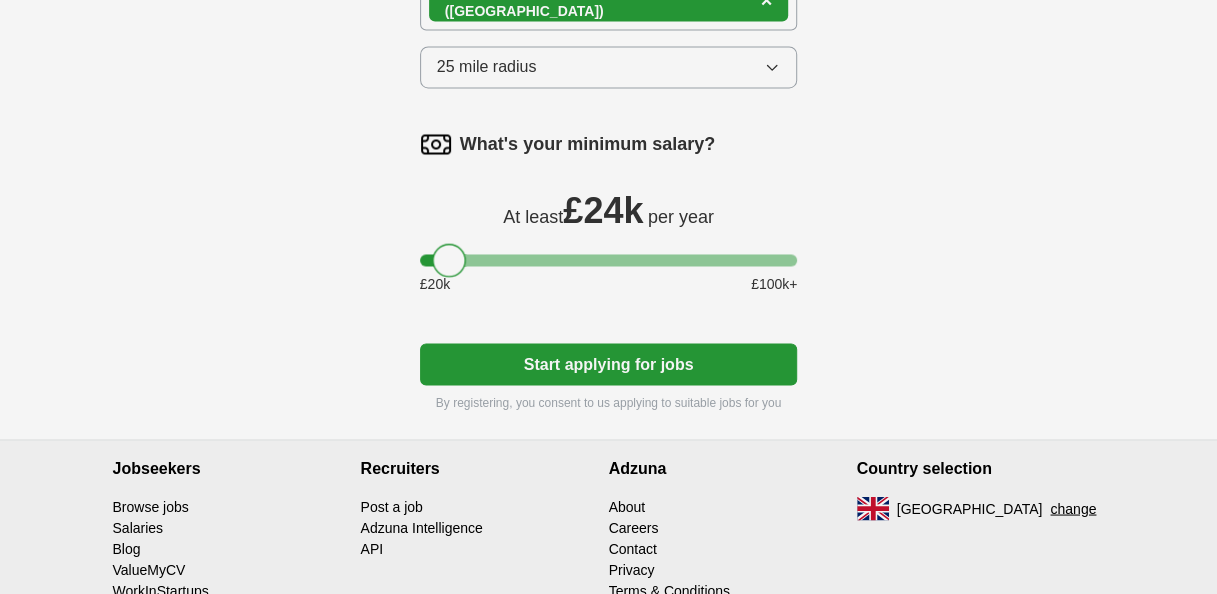 scroll, scrollTop: 1512, scrollLeft: 0, axis: vertical 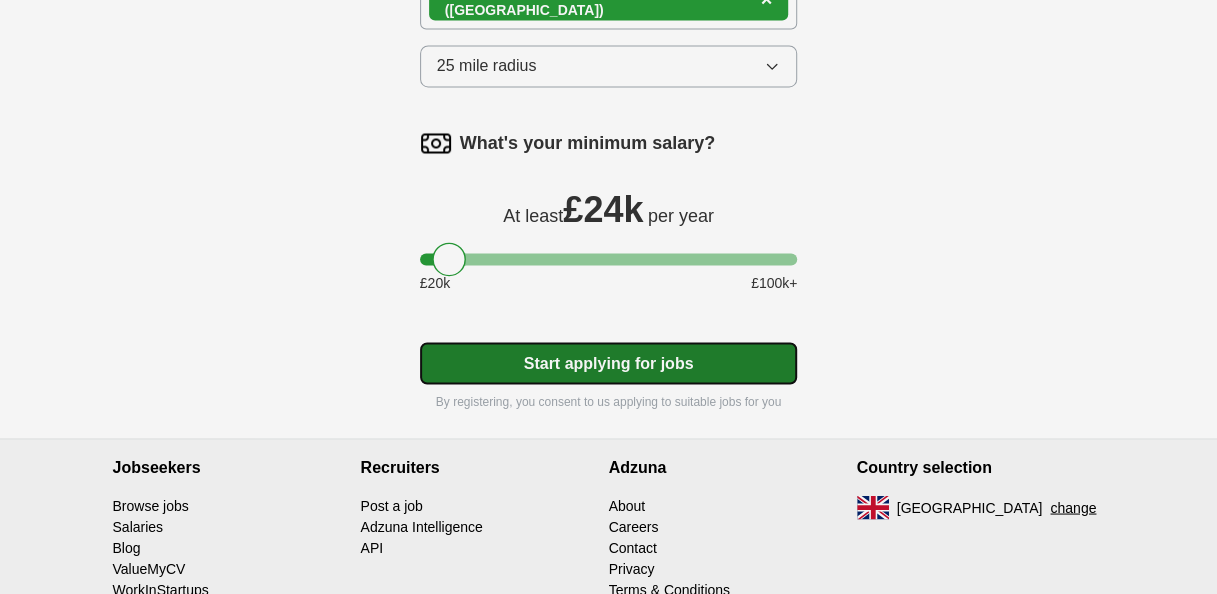 click on "Start applying for jobs" at bounding box center (609, 363) 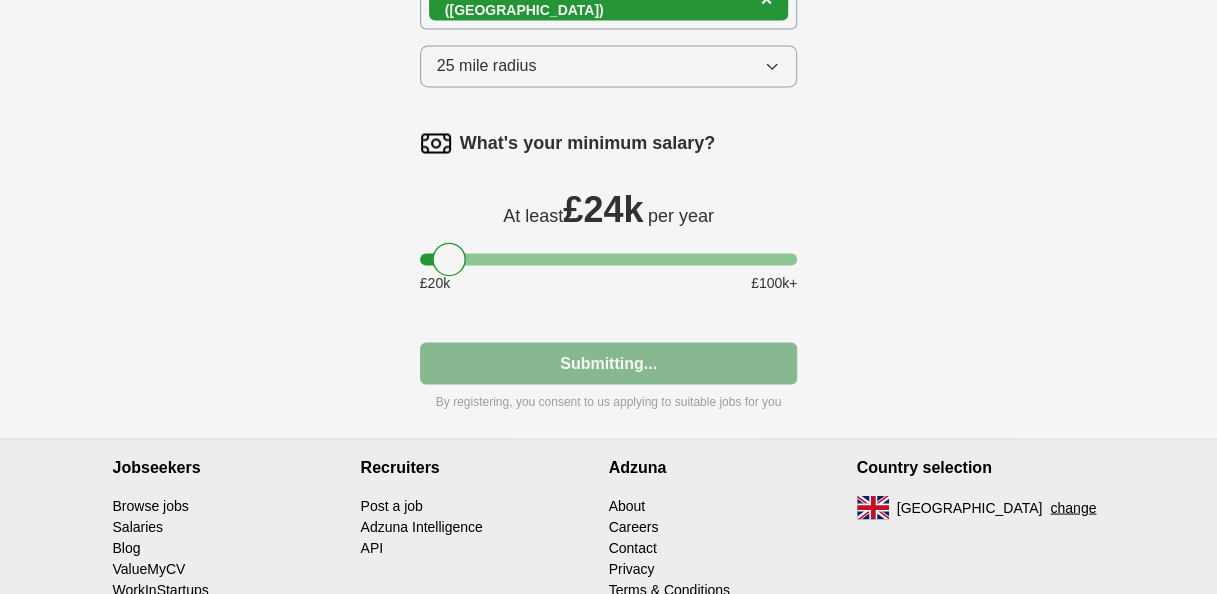 select on "**" 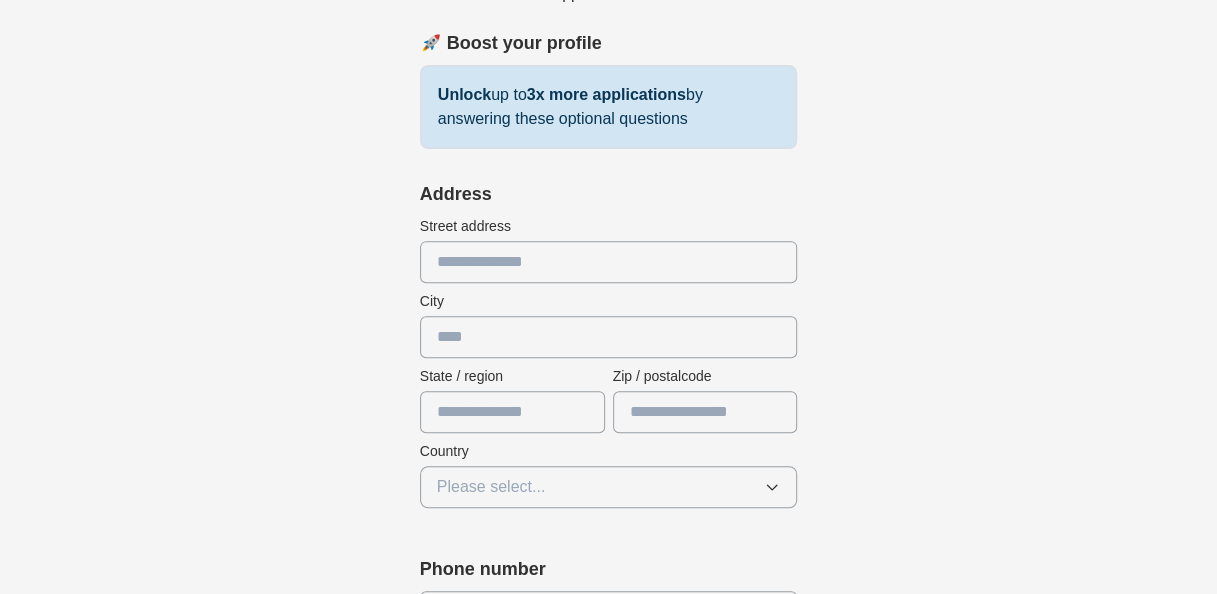 scroll, scrollTop: 299, scrollLeft: 0, axis: vertical 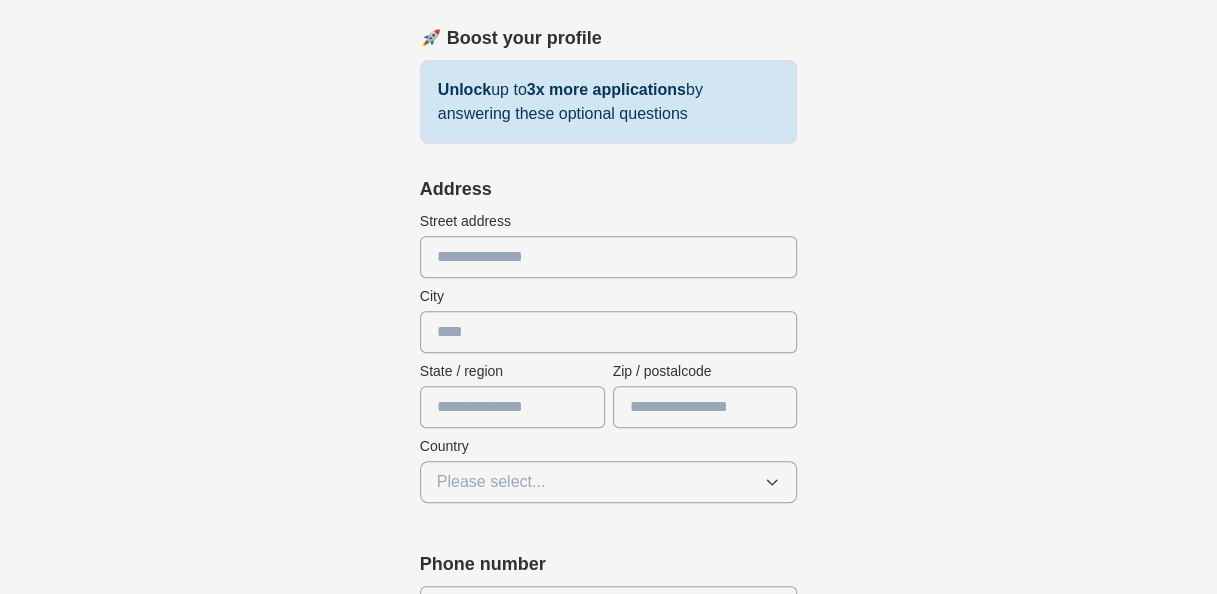 click at bounding box center [609, 257] 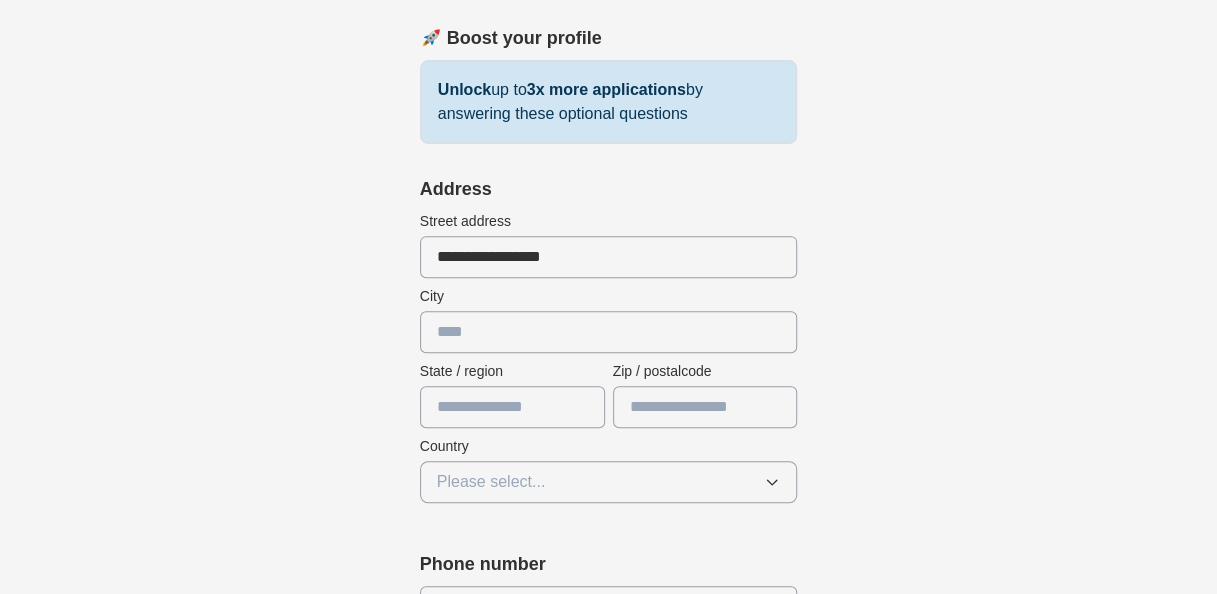 type on "******" 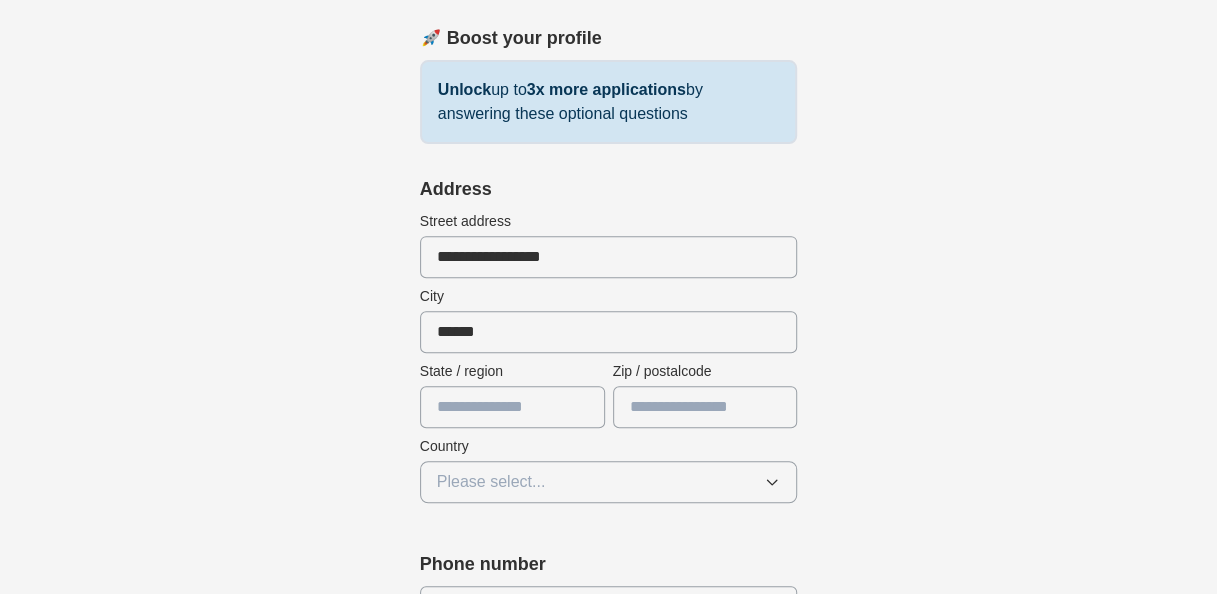 type on "**********" 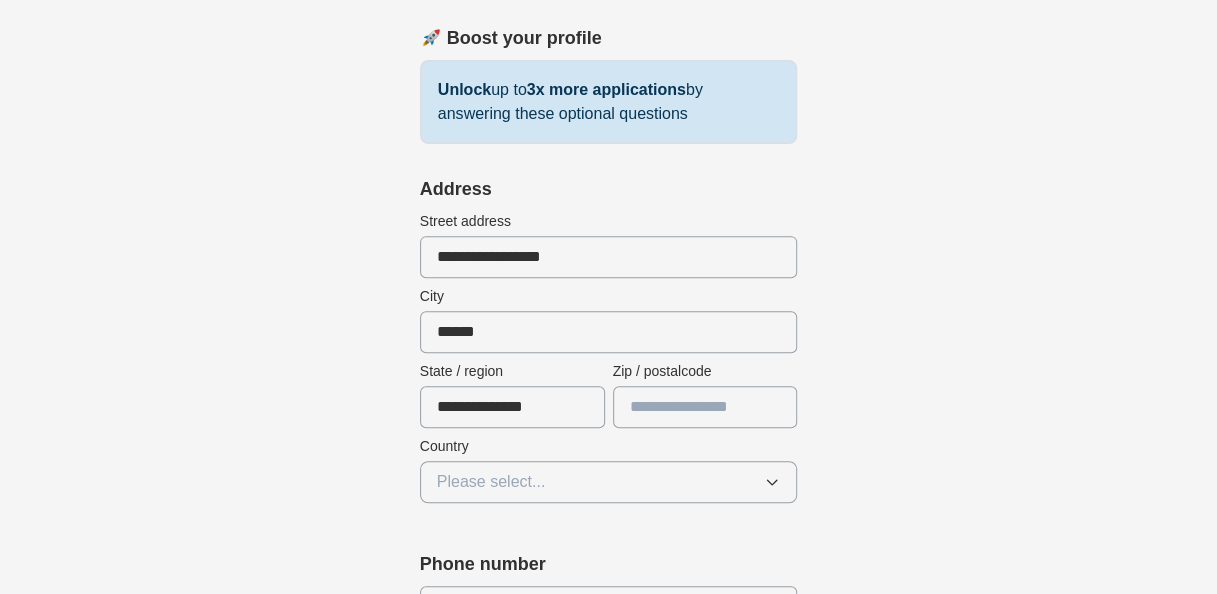 type on "*******" 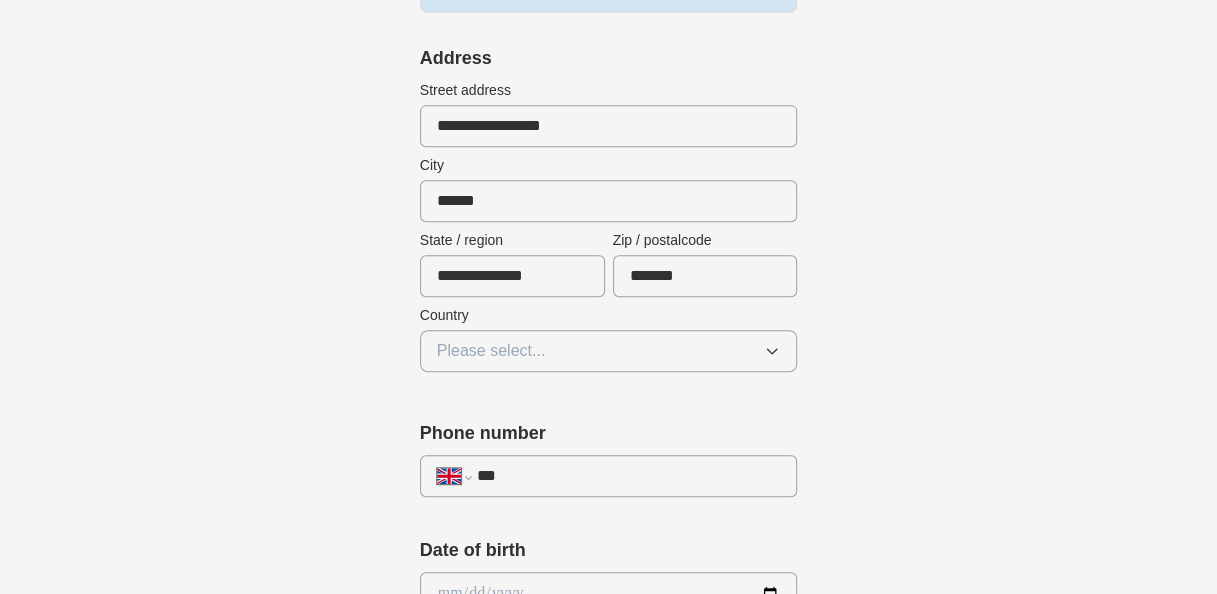 scroll, scrollTop: 438, scrollLeft: 0, axis: vertical 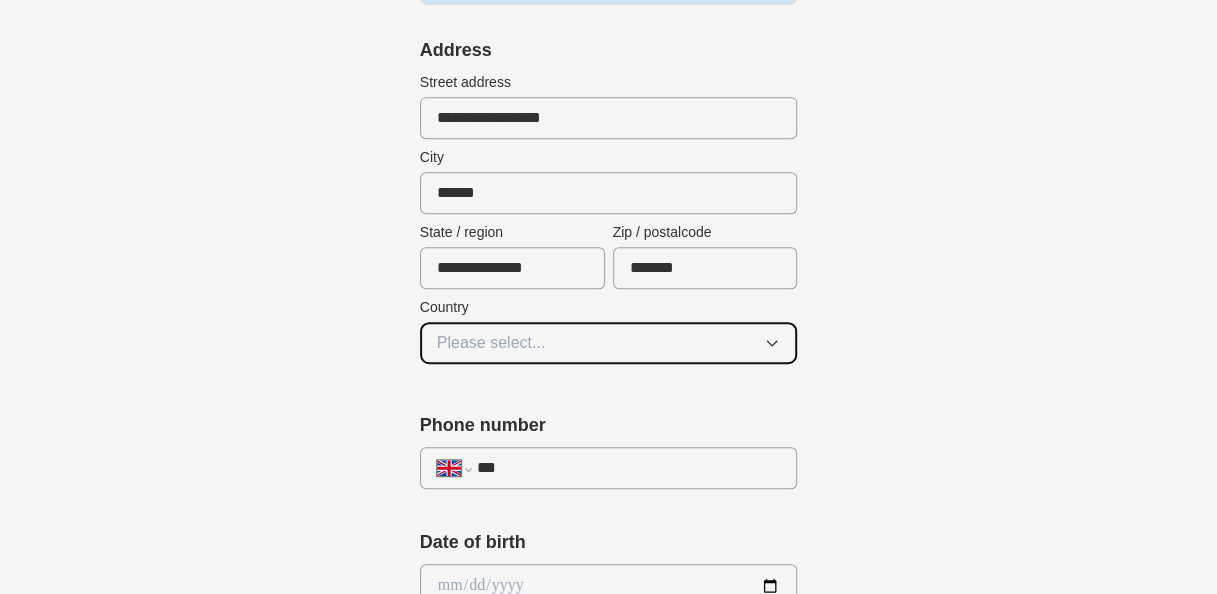 click on "Please select..." at bounding box center [609, 343] 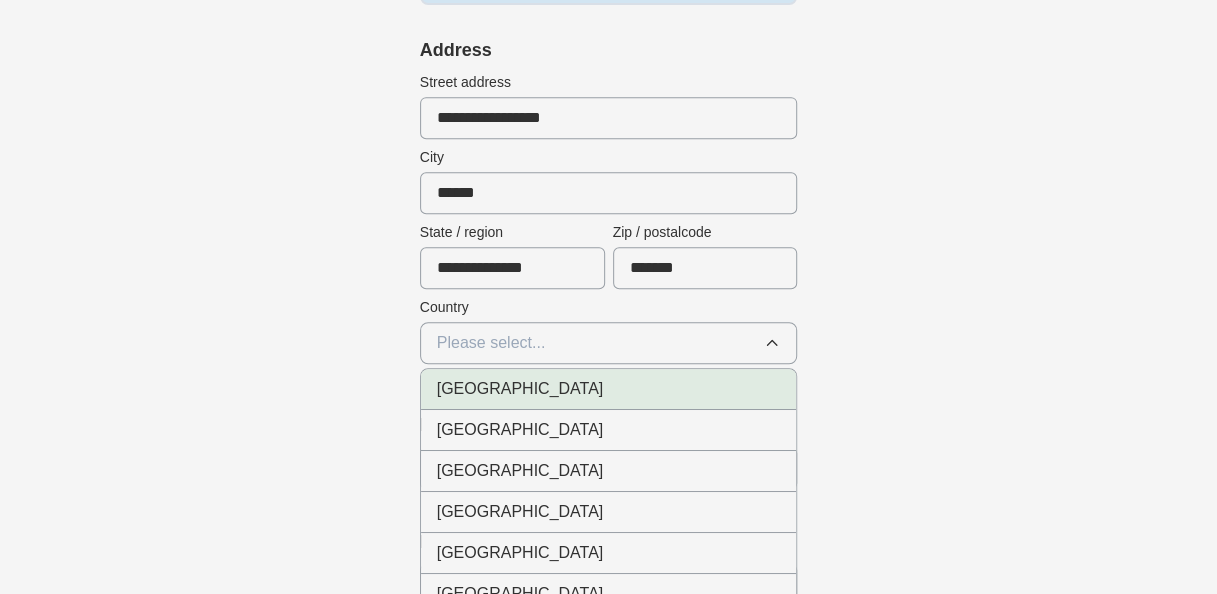 click on "[GEOGRAPHIC_DATA]" at bounding box center [520, 389] 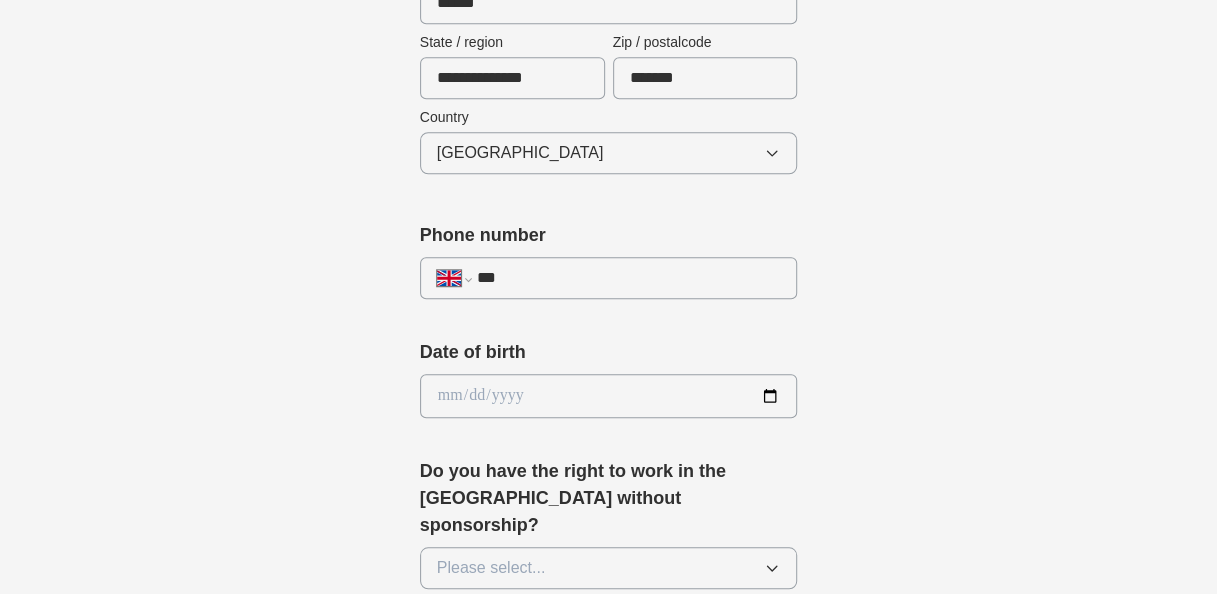 scroll, scrollTop: 632, scrollLeft: 0, axis: vertical 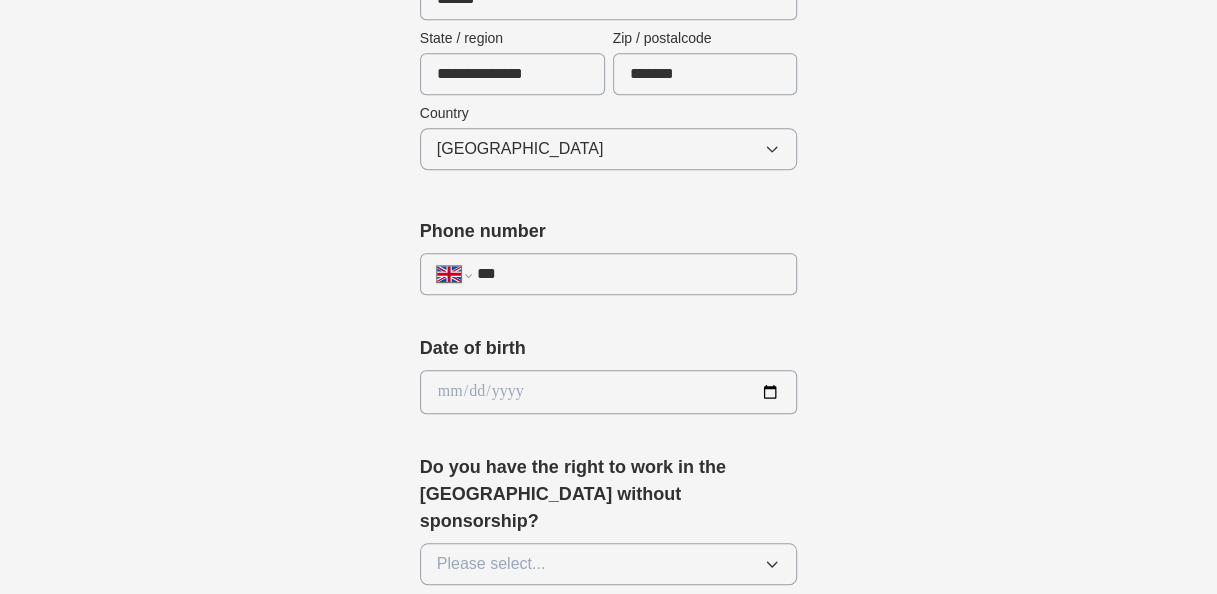 click on "**********" at bounding box center [609, 274] 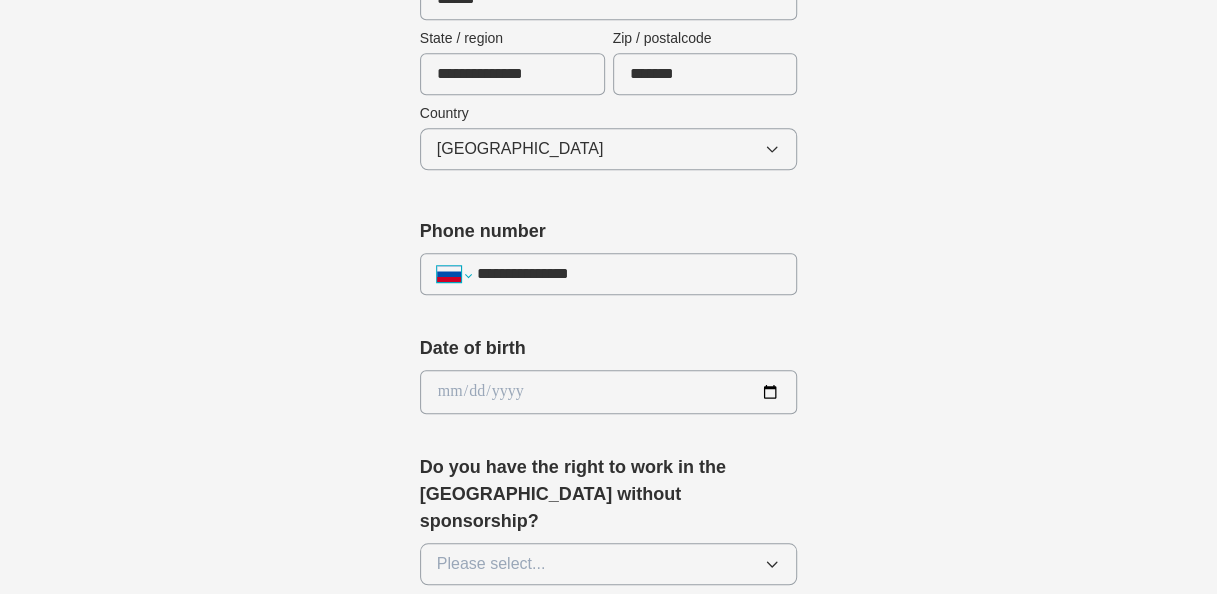click on "**********" at bounding box center [454, 274] 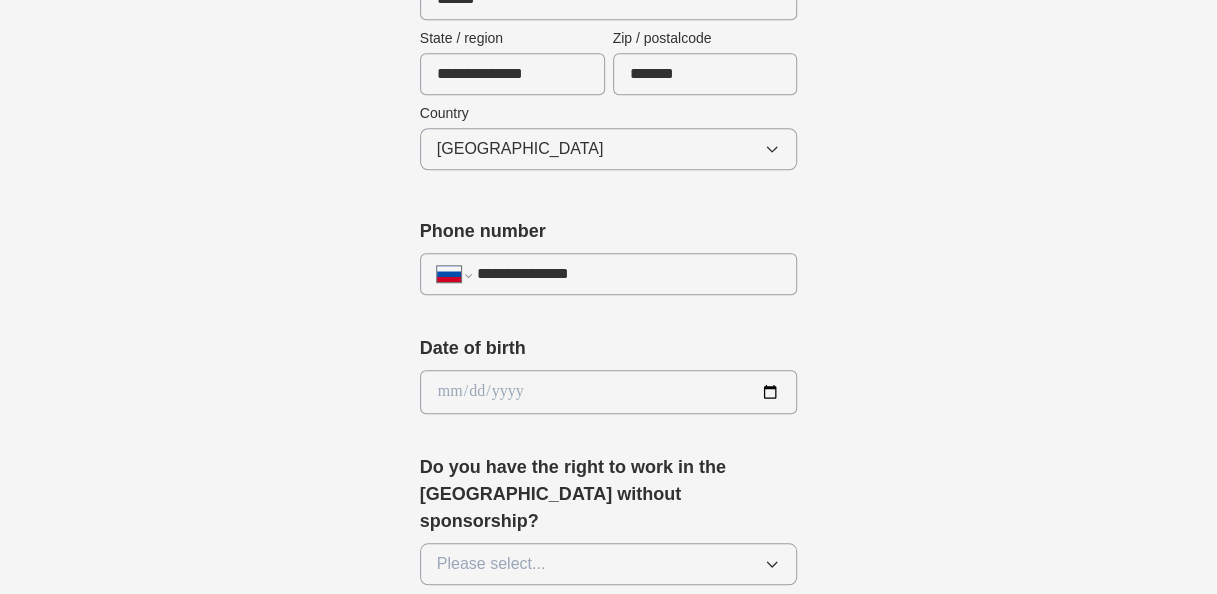 click on "**********" at bounding box center (609, 264) 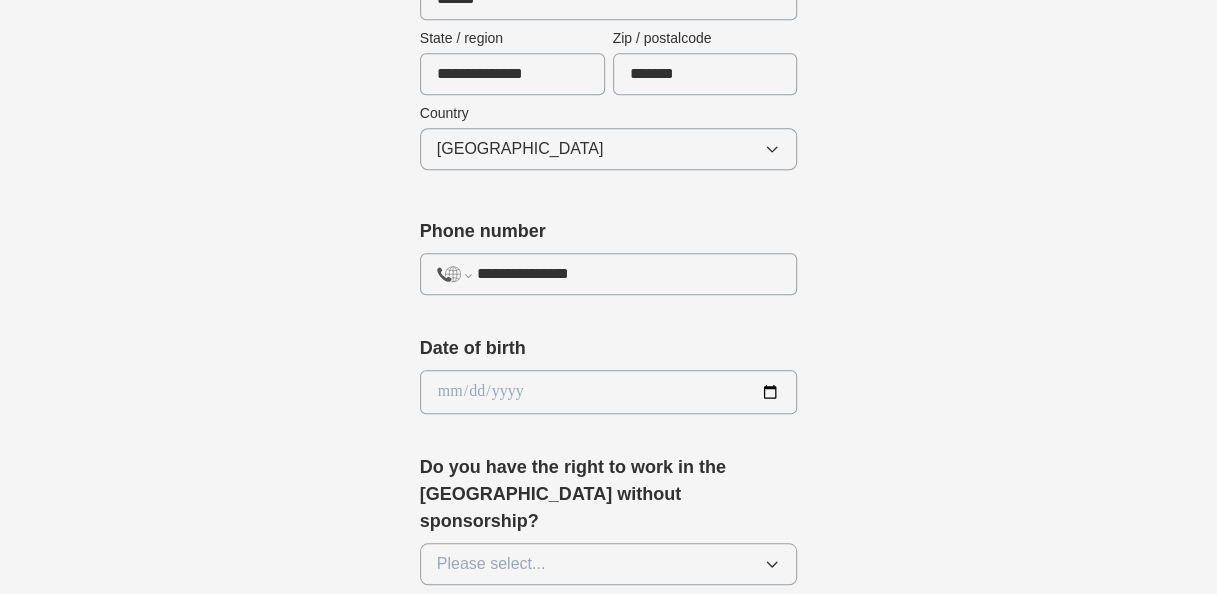 select on "**" 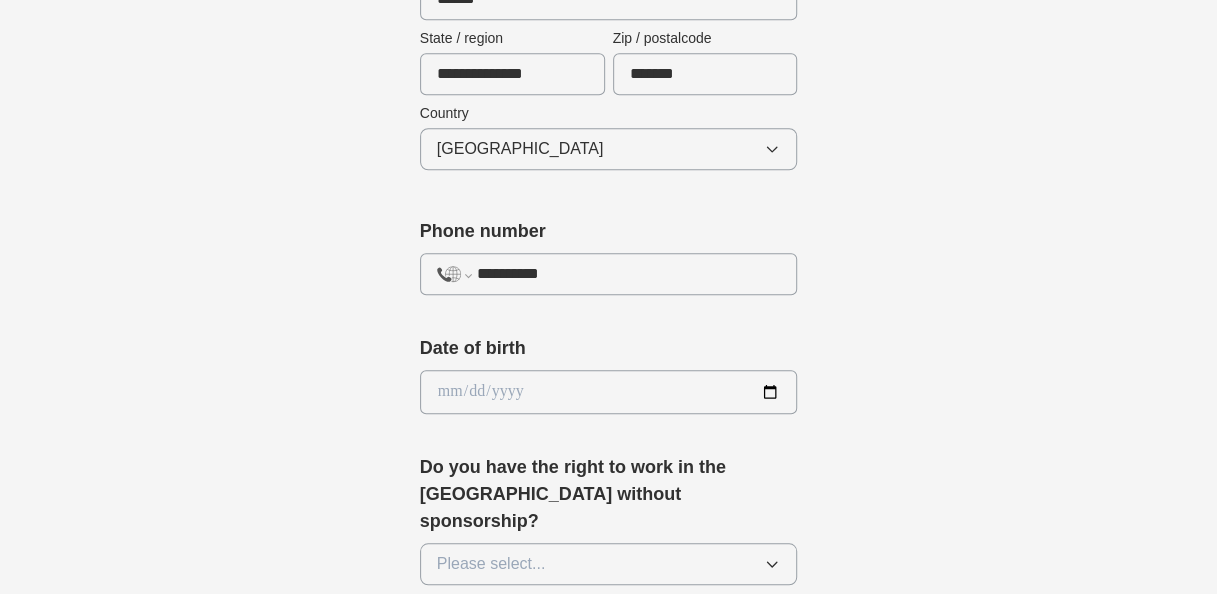 select on "**" 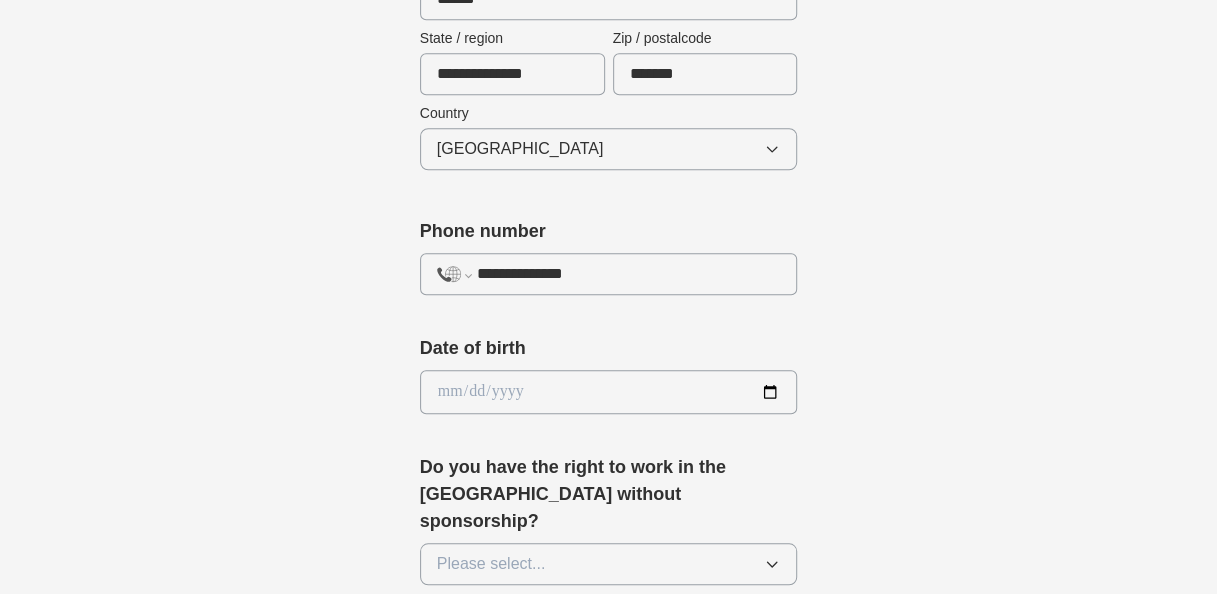 select on "**" 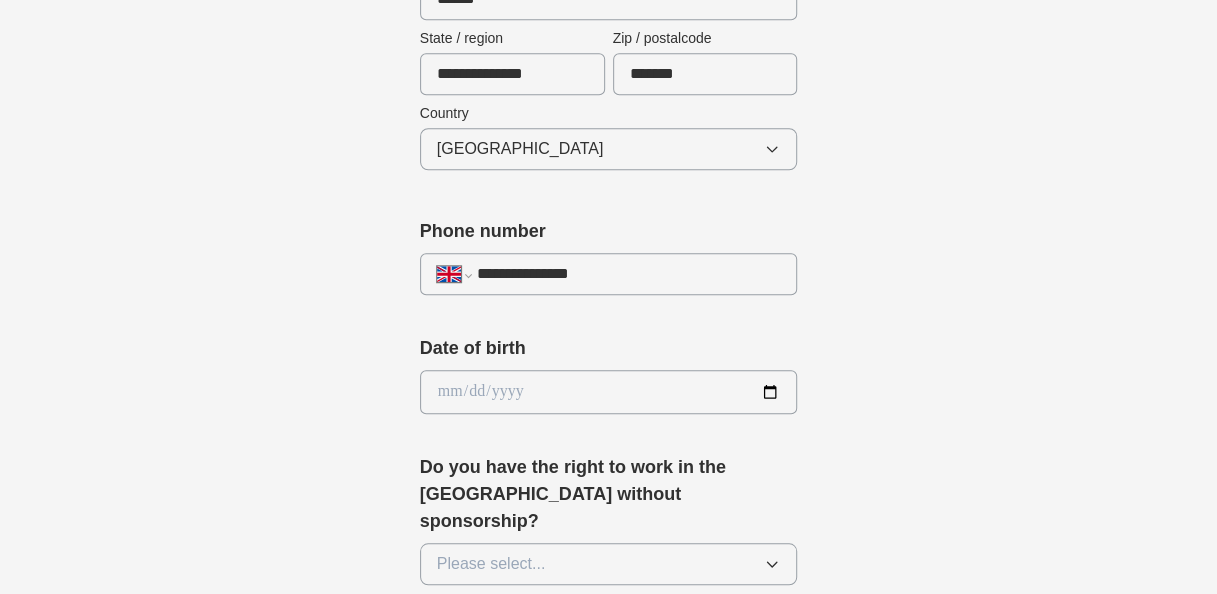 select on "**" 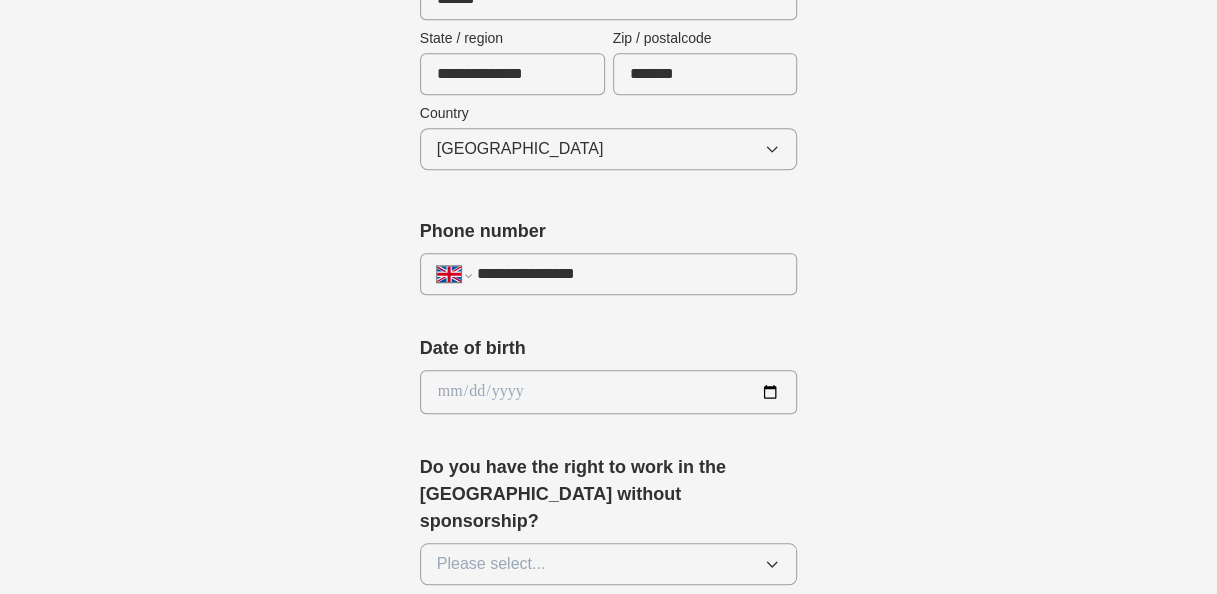 type on "**********" 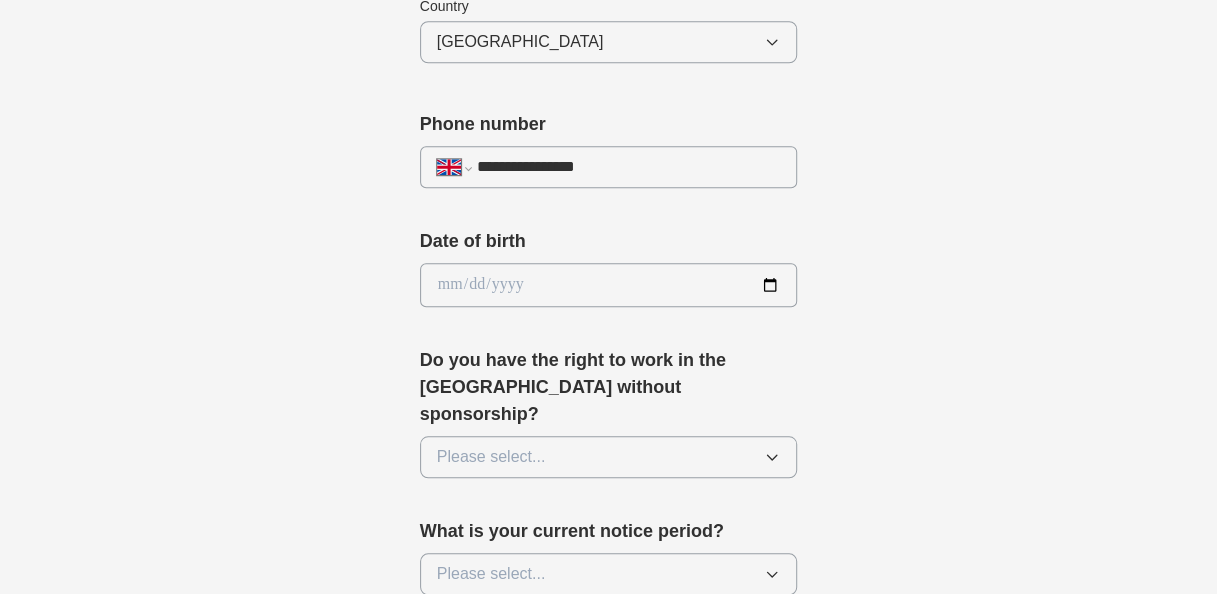scroll, scrollTop: 740, scrollLeft: 0, axis: vertical 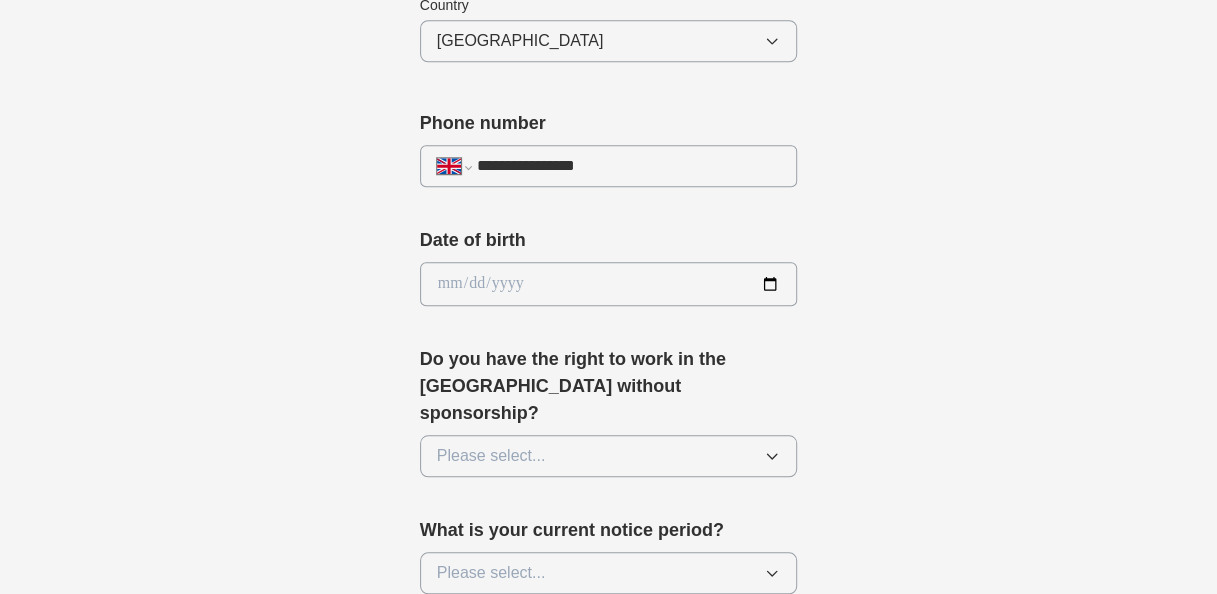 click at bounding box center (609, 284) 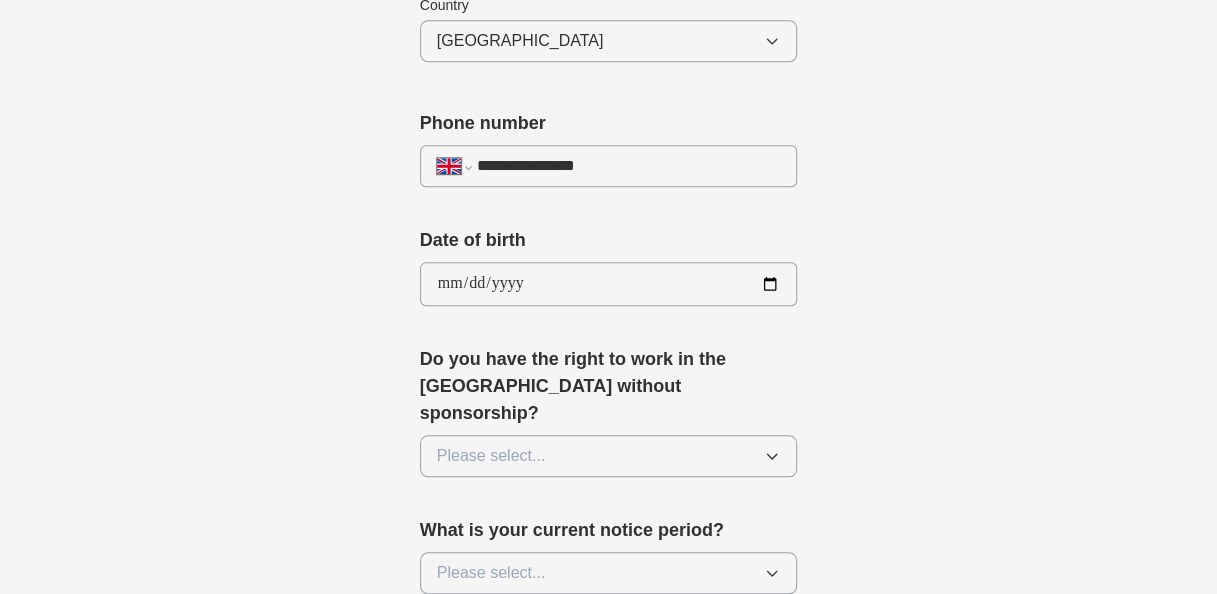 type on "**********" 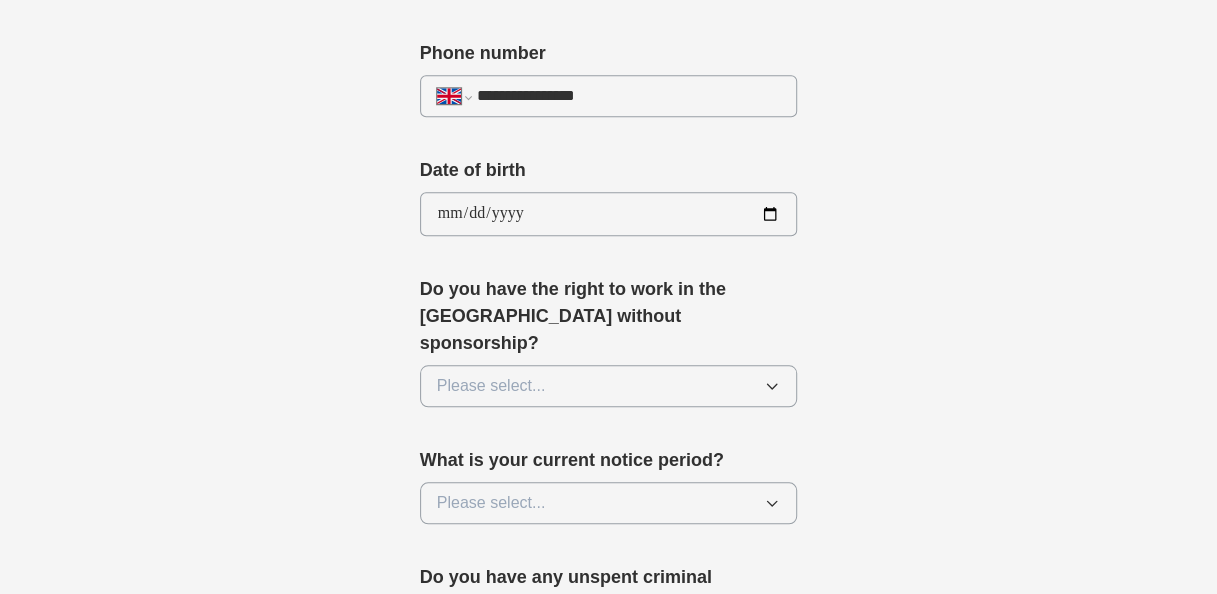 scroll, scrollTop: 818, scrollLeft: 0, axis: vertical 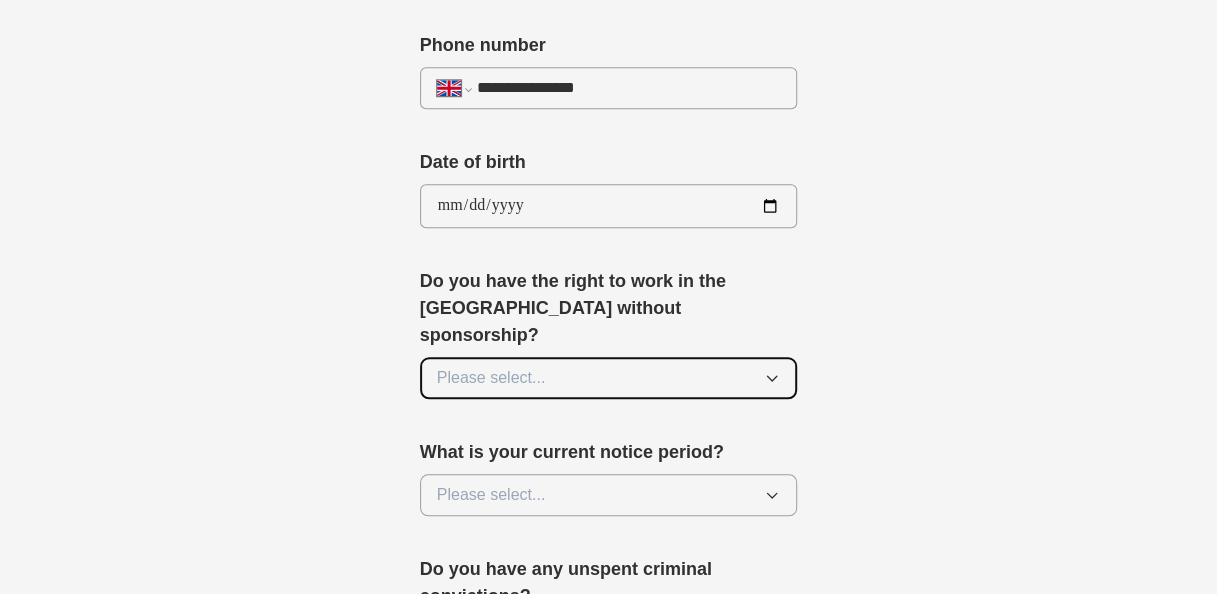 click on "Please select..." at bounding box center [609, 378] 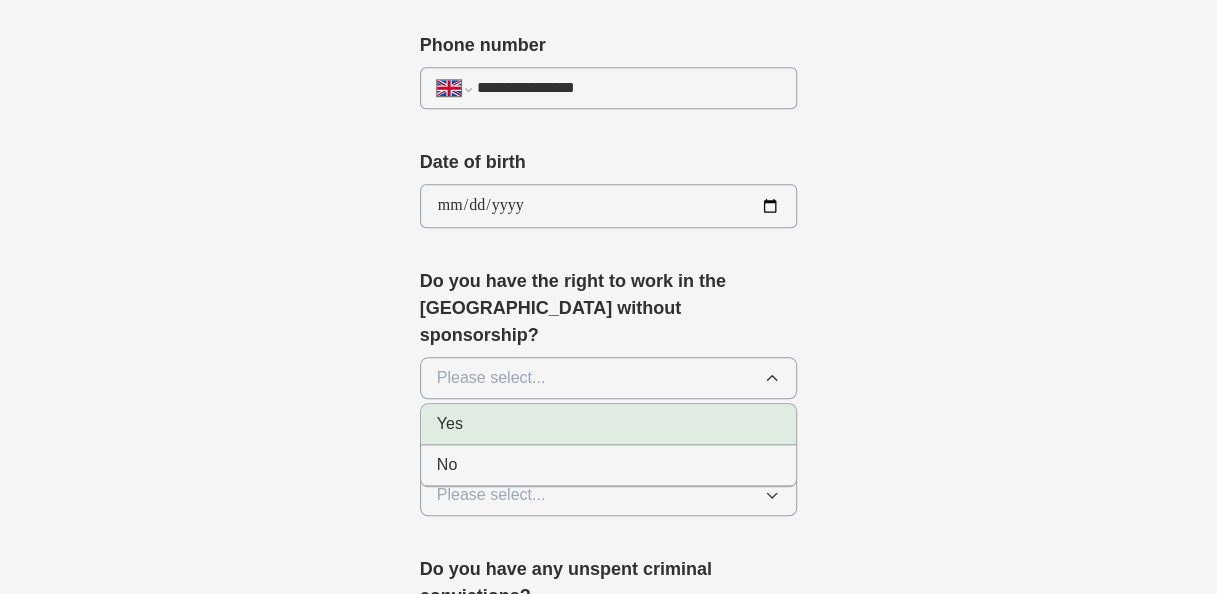 click on "Yes" at bounding box center [609, 424] 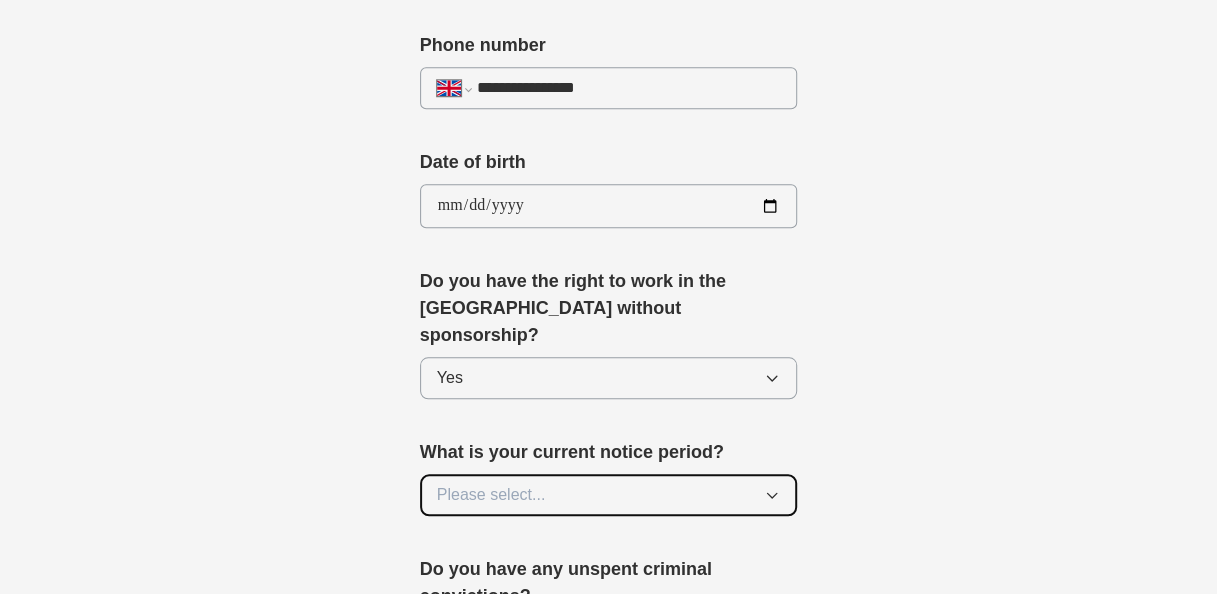 click on "Please select..." at bounding box center [609, 495] 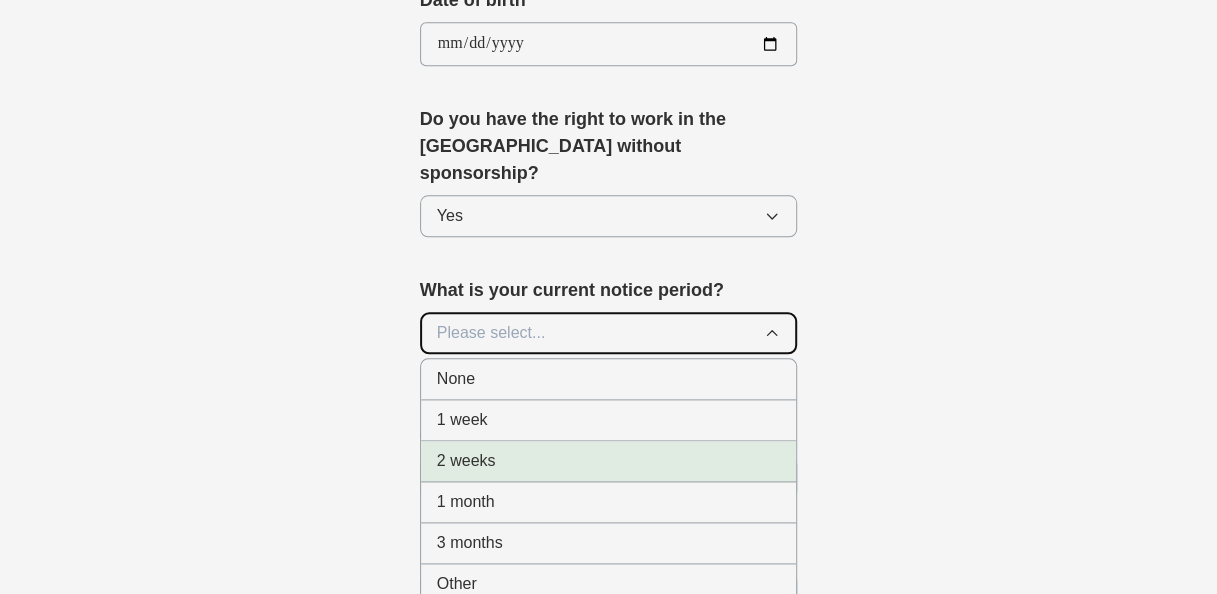 scroll, scrollTop: 984, scrollLeft: 0, axis: vertical 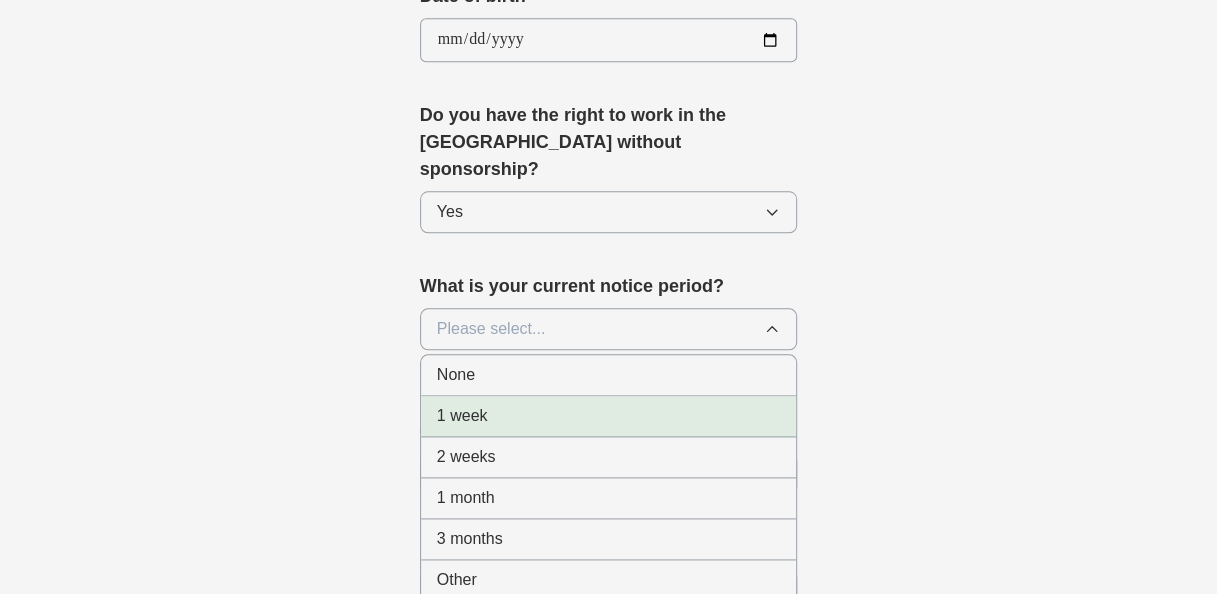 click on "1 week" at bounding box center [609, 416] 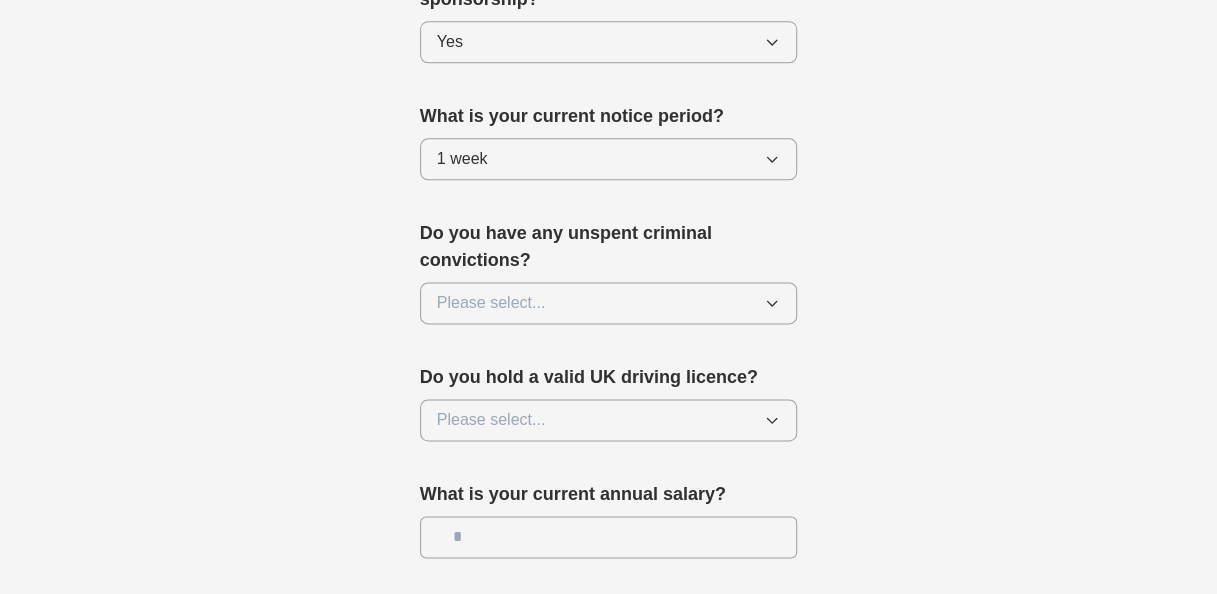 scroll, scrollTop: 1165, scrollLeft: 0, axis: vertical 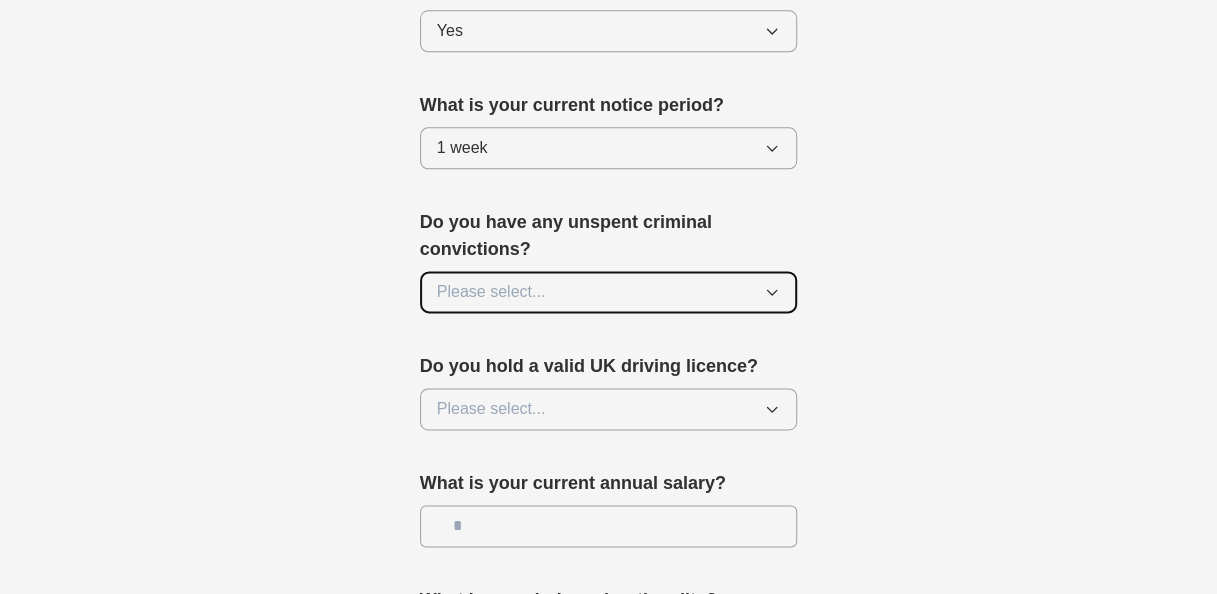 click on "Please select..." at bounding box center [609, 292] 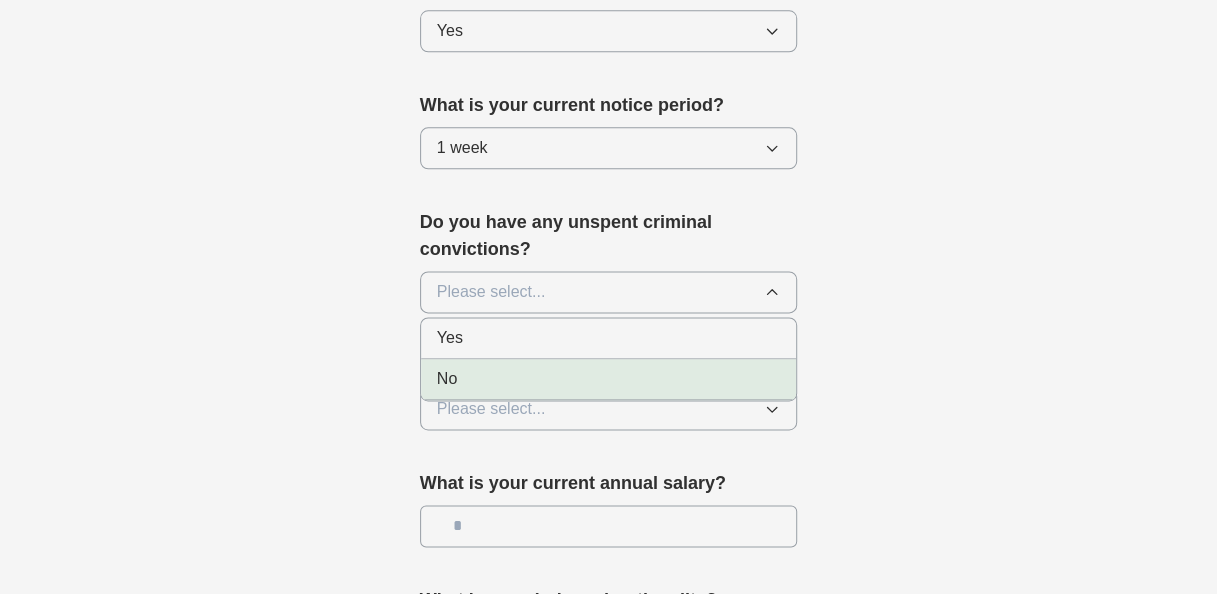 click on "No" at bounding box center [609, 379] 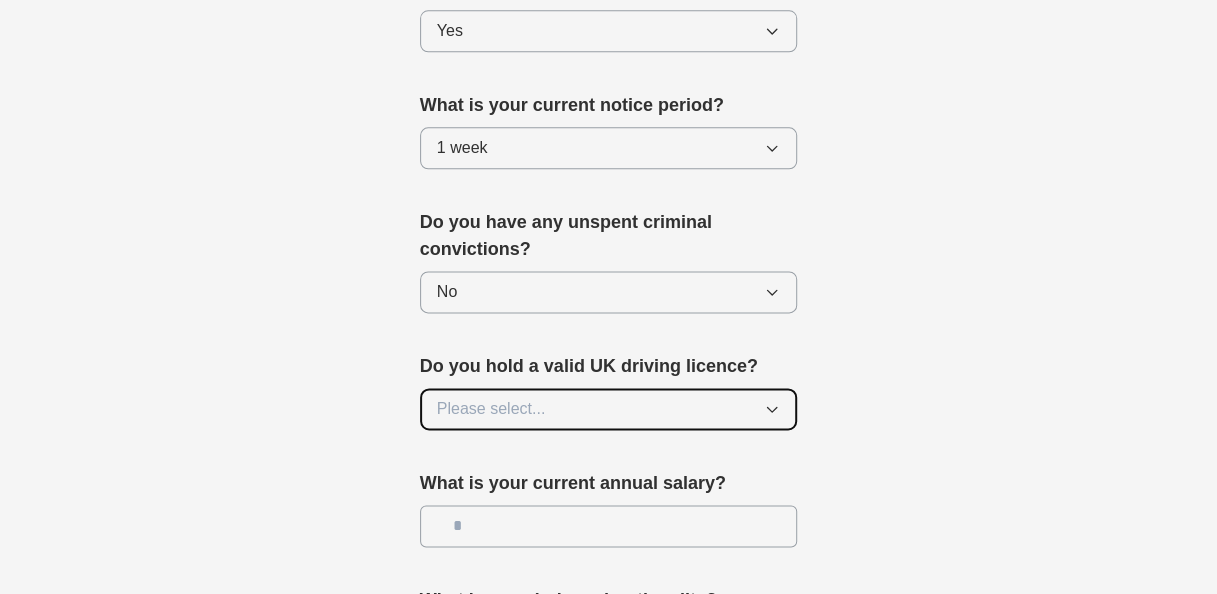 click on "Please select..." at bounding box center (609, 409) 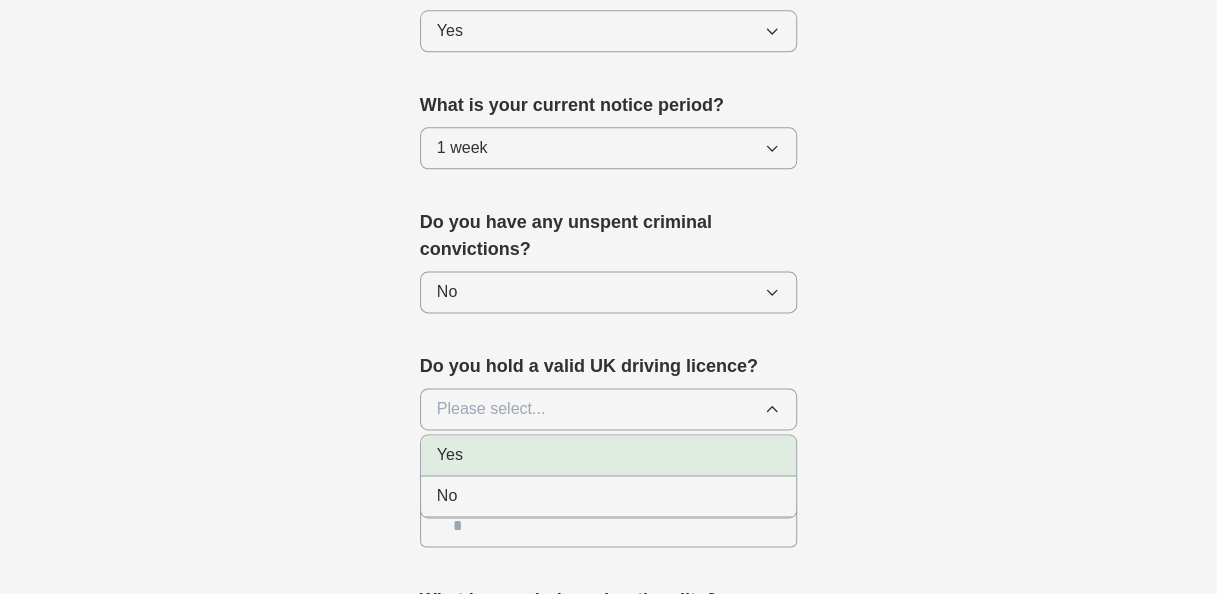 click on "Yes" at bounding box center (609, 455) 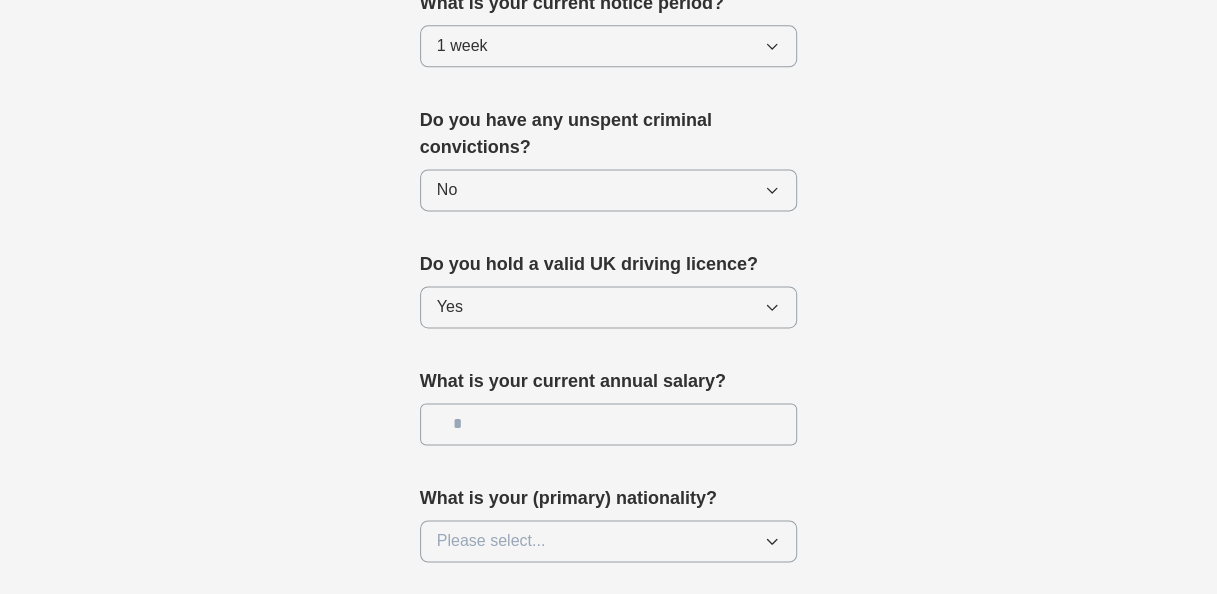 scroll, scrollTop: 1297, scrollLeft: 0, axis: vertical 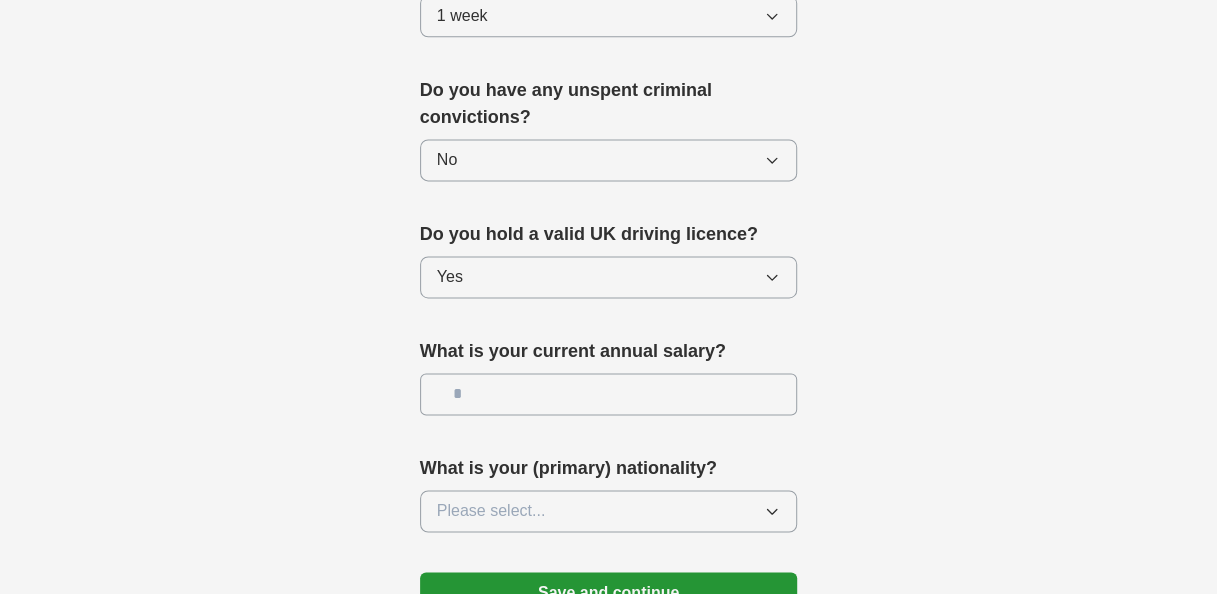 click at bounding box center (609, 394) 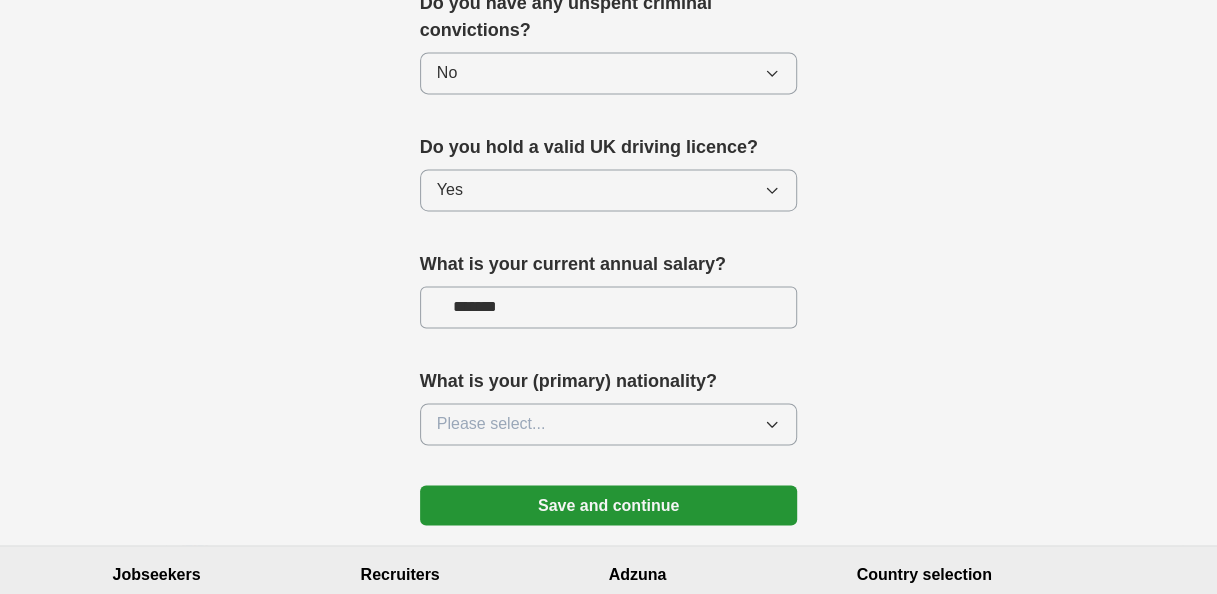 scroll, scrollTop: 1388, scrollLeft: 0, axis: vertical 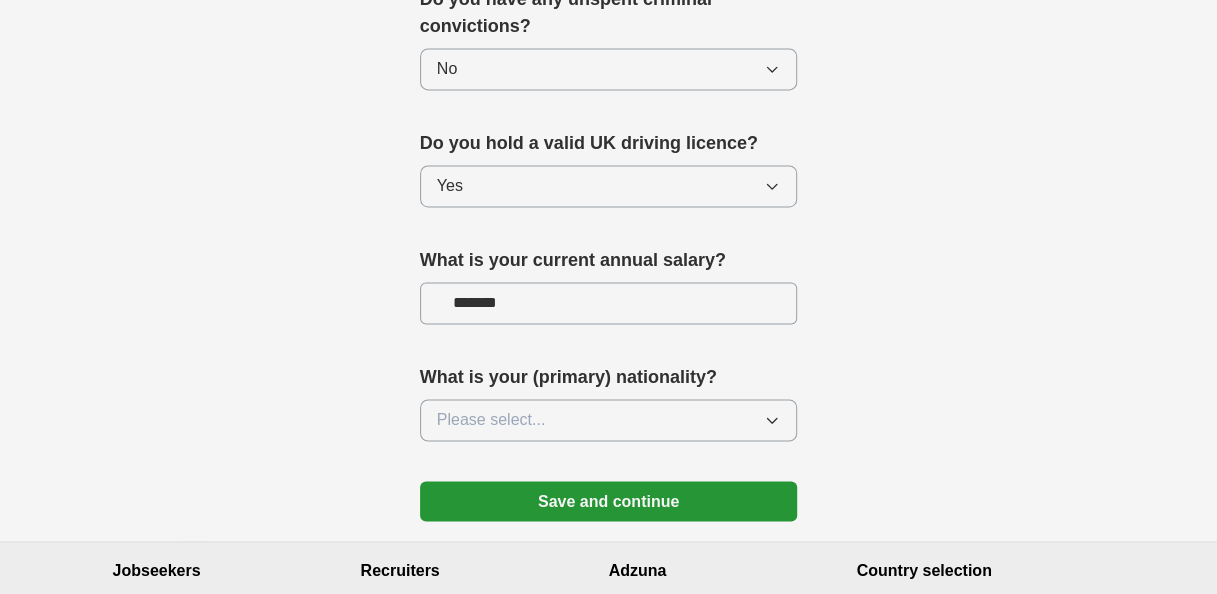 type on "*******" 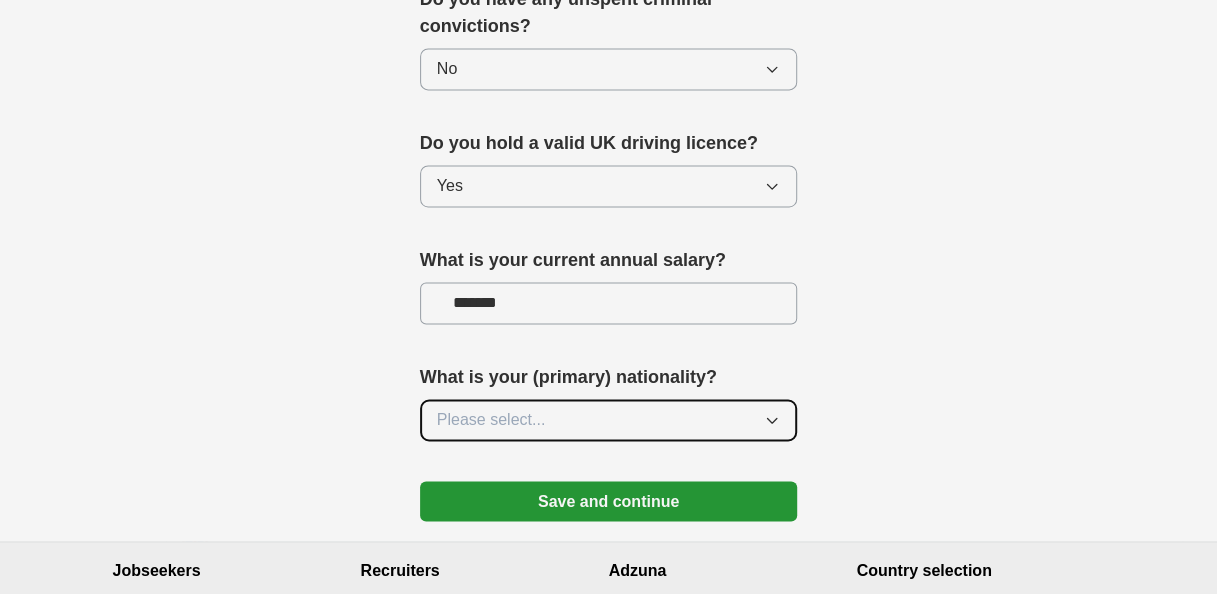click on "Please select..." at bounding box center [609, 420] 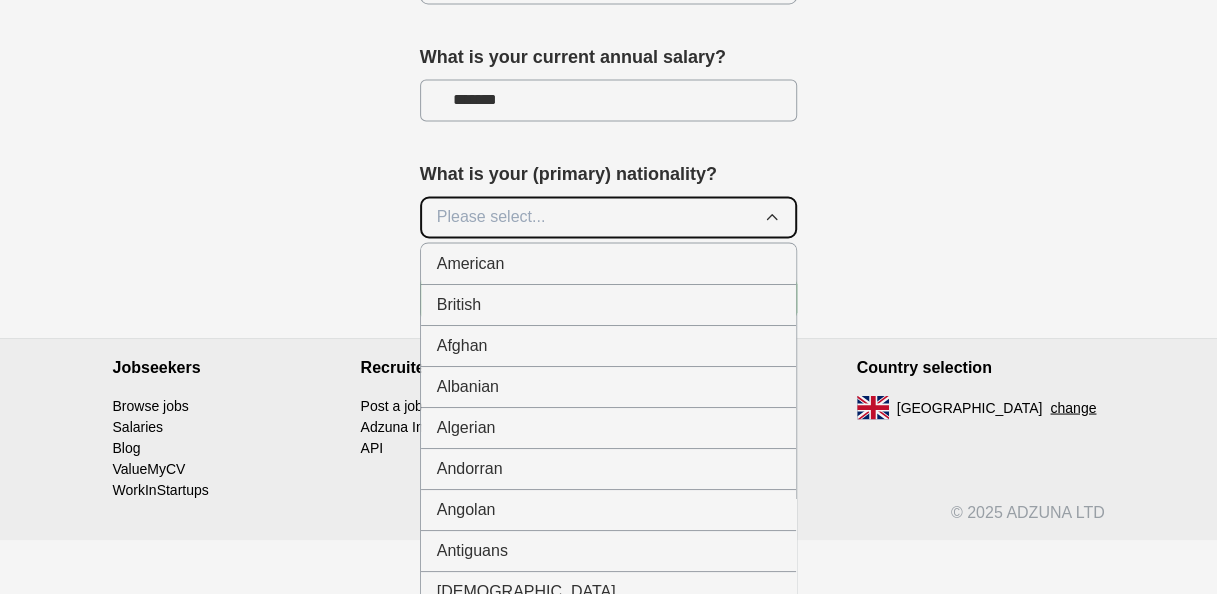 scroll, scrollTop: 1592, scrollLeft: 0, axis: vertical 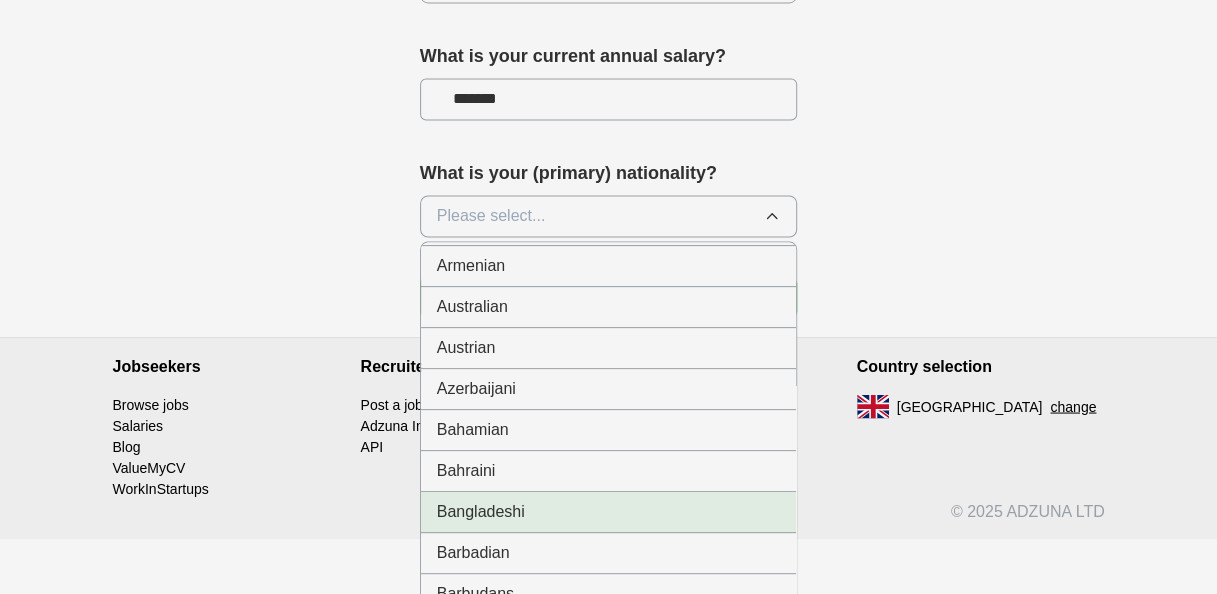 click on "Bangladeshi" at bounding box center (481, 512) 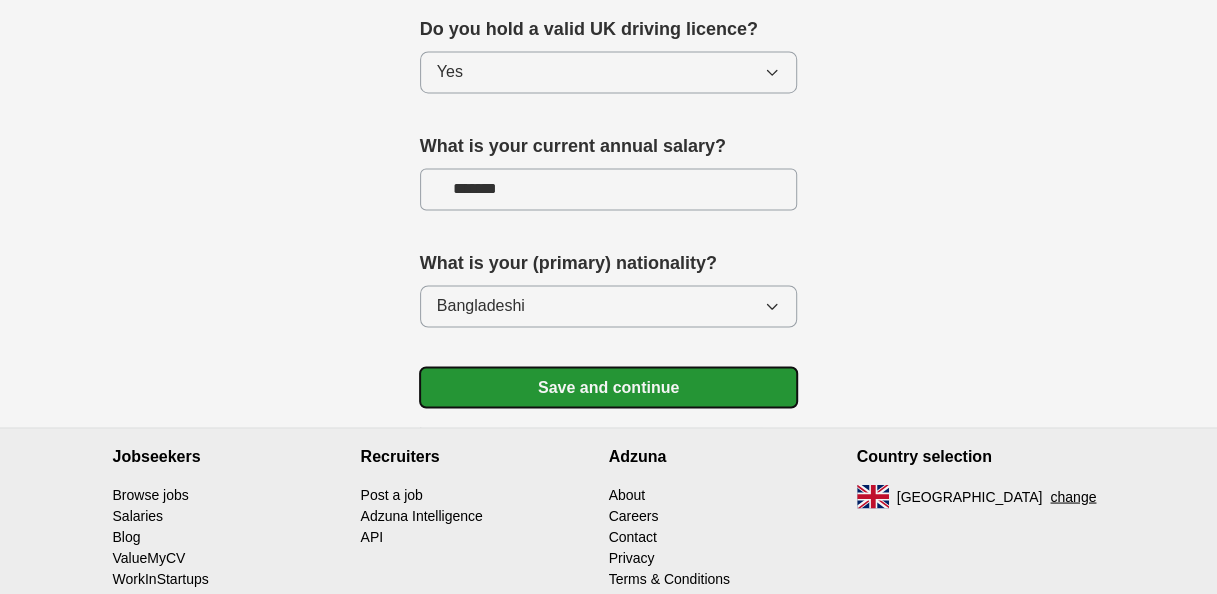 click on "Save and continue" at bounding box center [609, 387] 